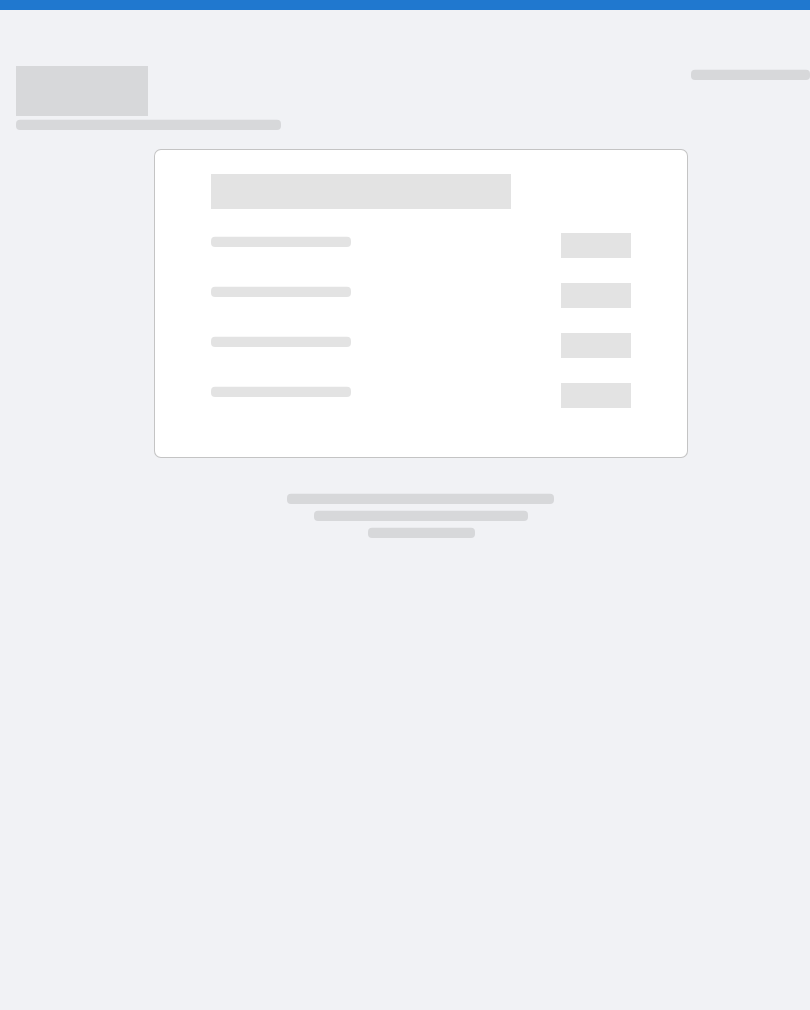 scroll, scrollTop: 0, scrollLeft: 0, axis: both 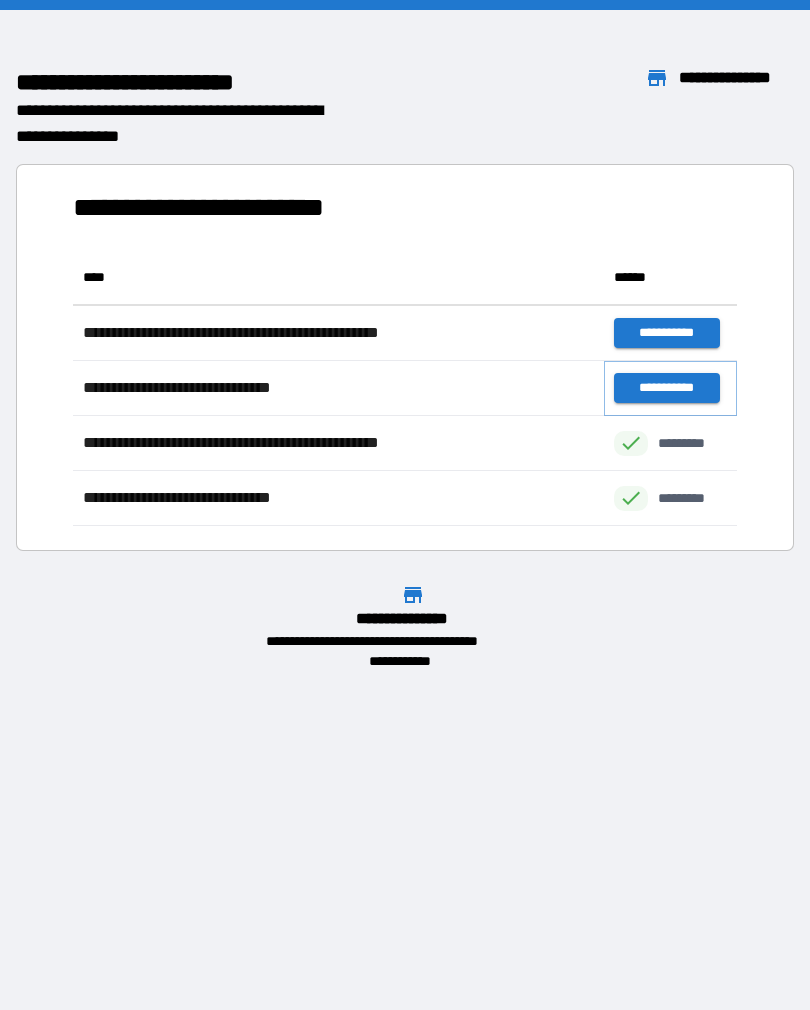 click on "**********" at bounding box center [666, 388] 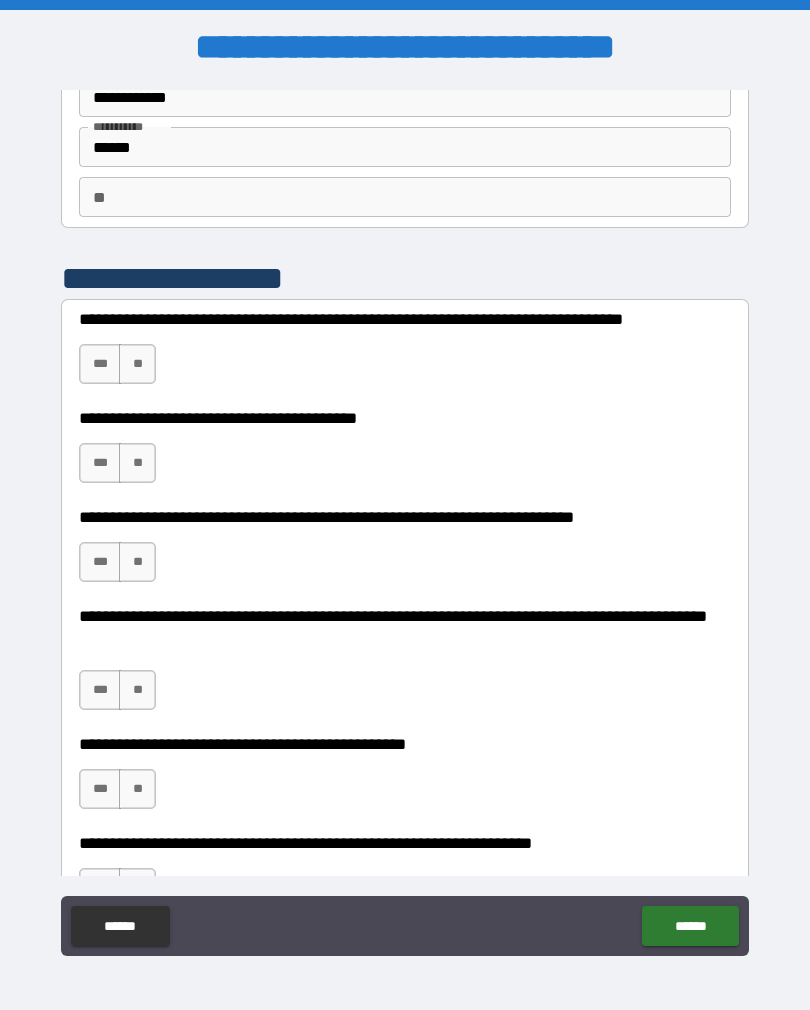 scroll, scrollTop: 139, scrollLeft: 0, axis: vertical 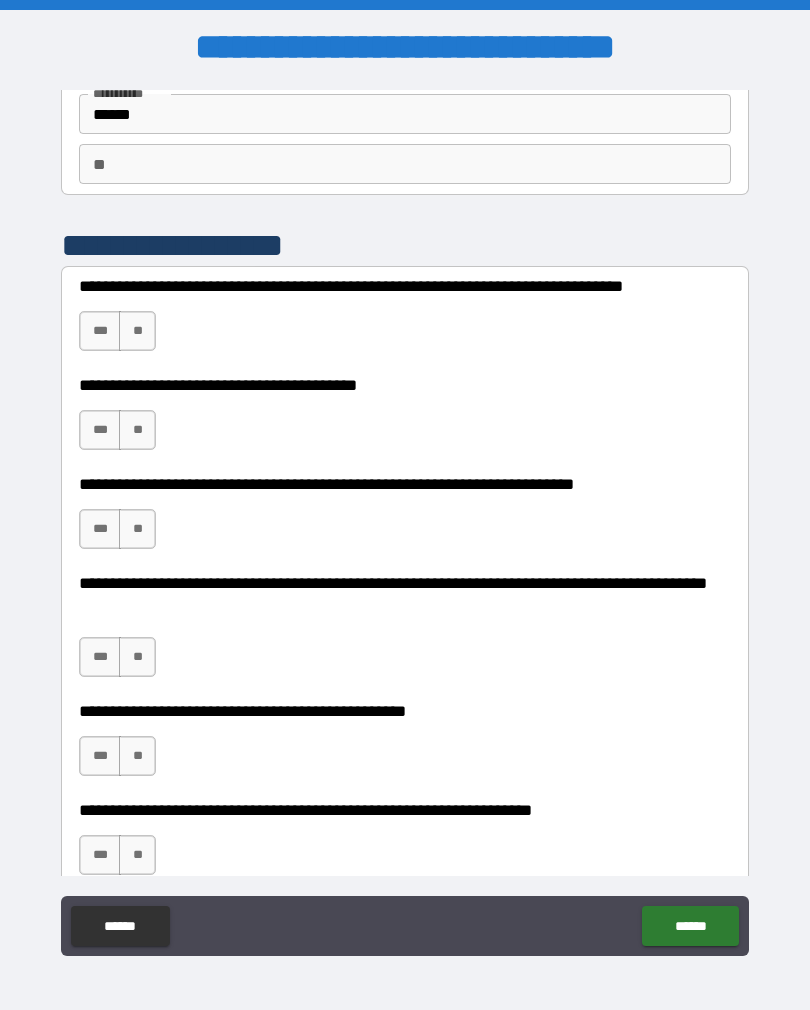 click on "***" at bounding box center (100, 331) 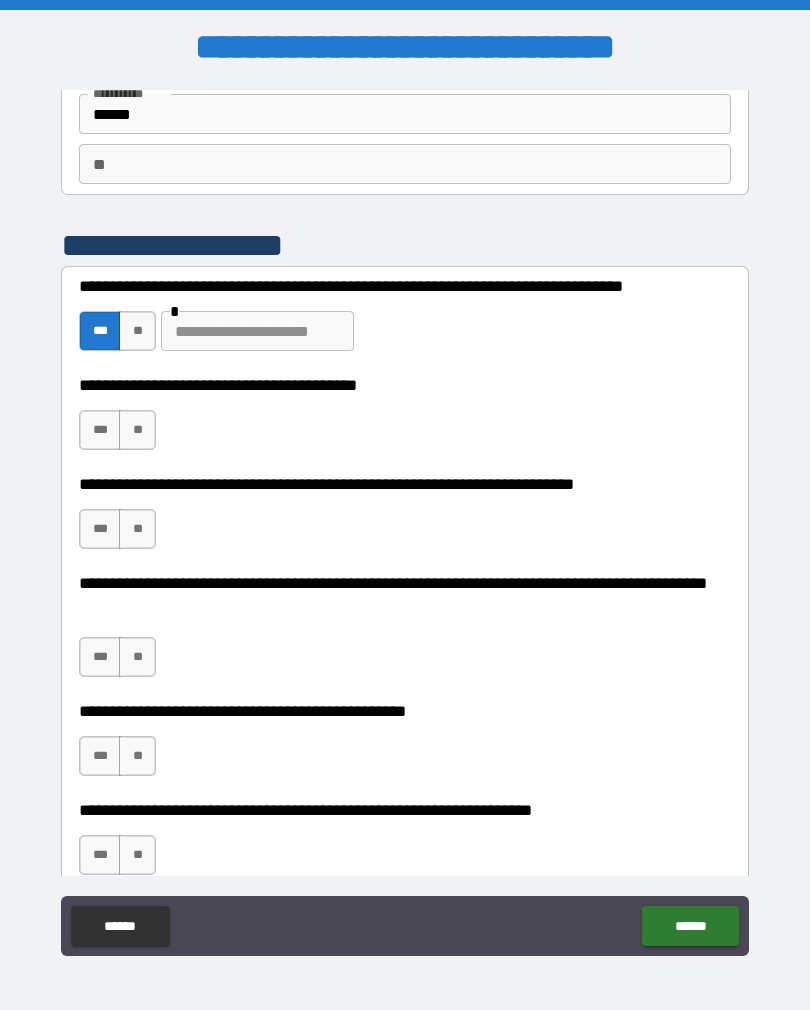 click at bounding box center [257, 331] 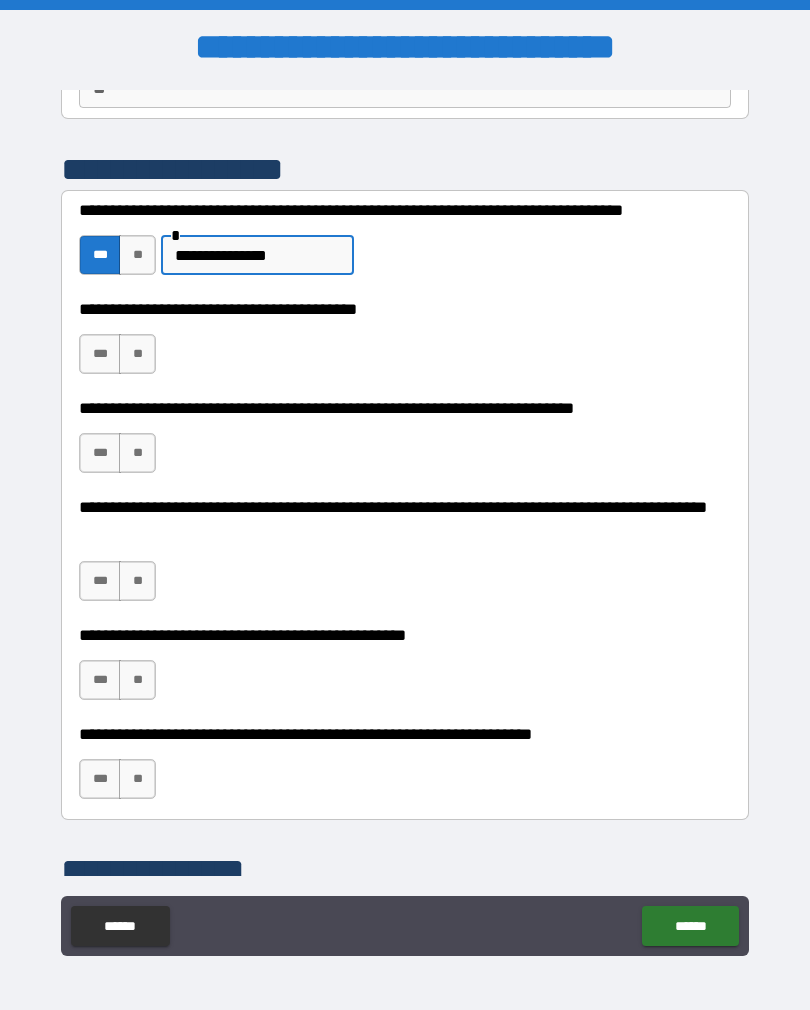 scroll, scrollTop: 234, scrollLeft: 0, axis: vertical 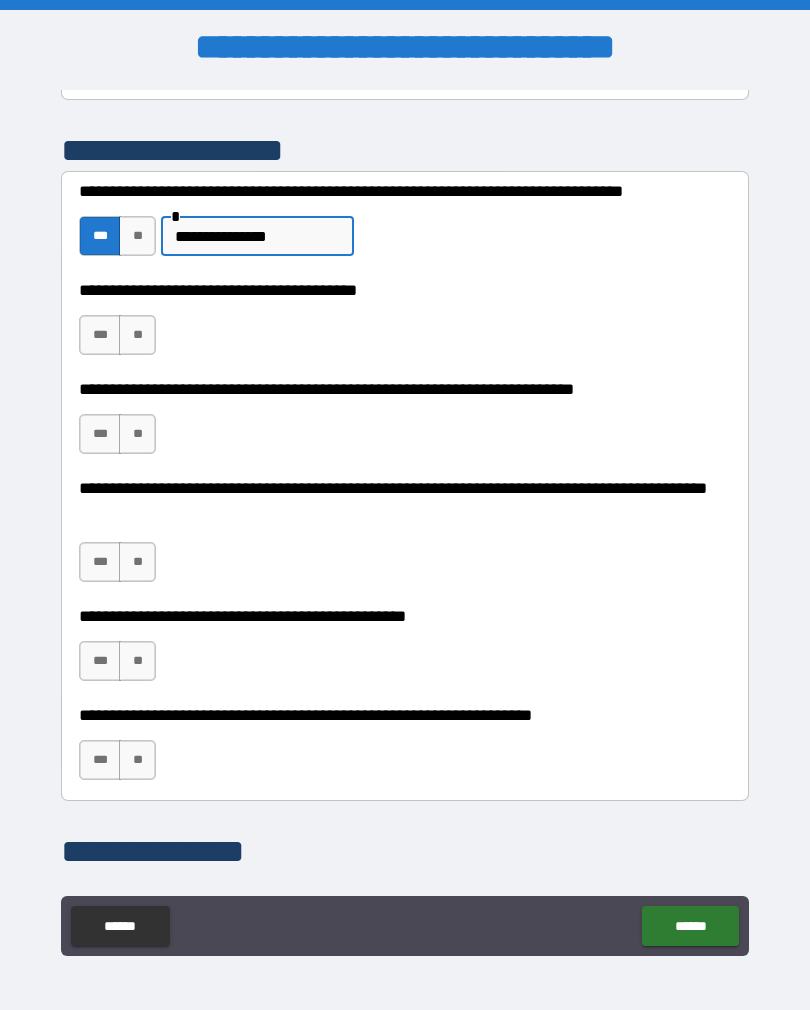 type on "**********" 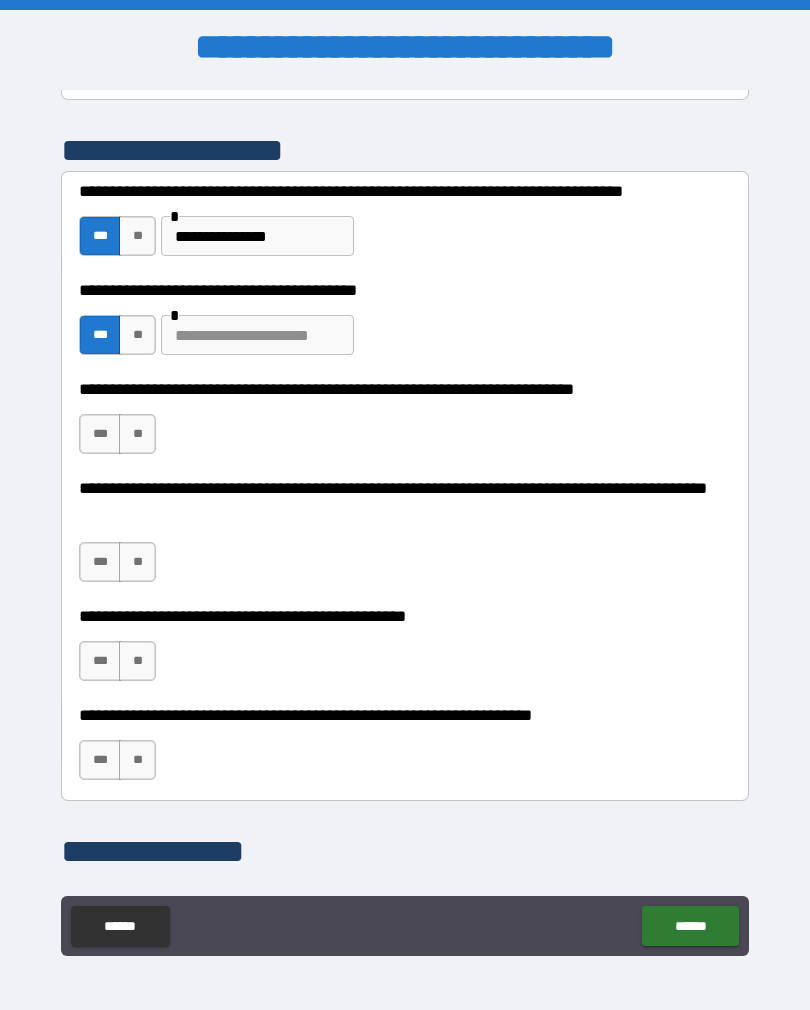 click at bounding box center (257, 335) 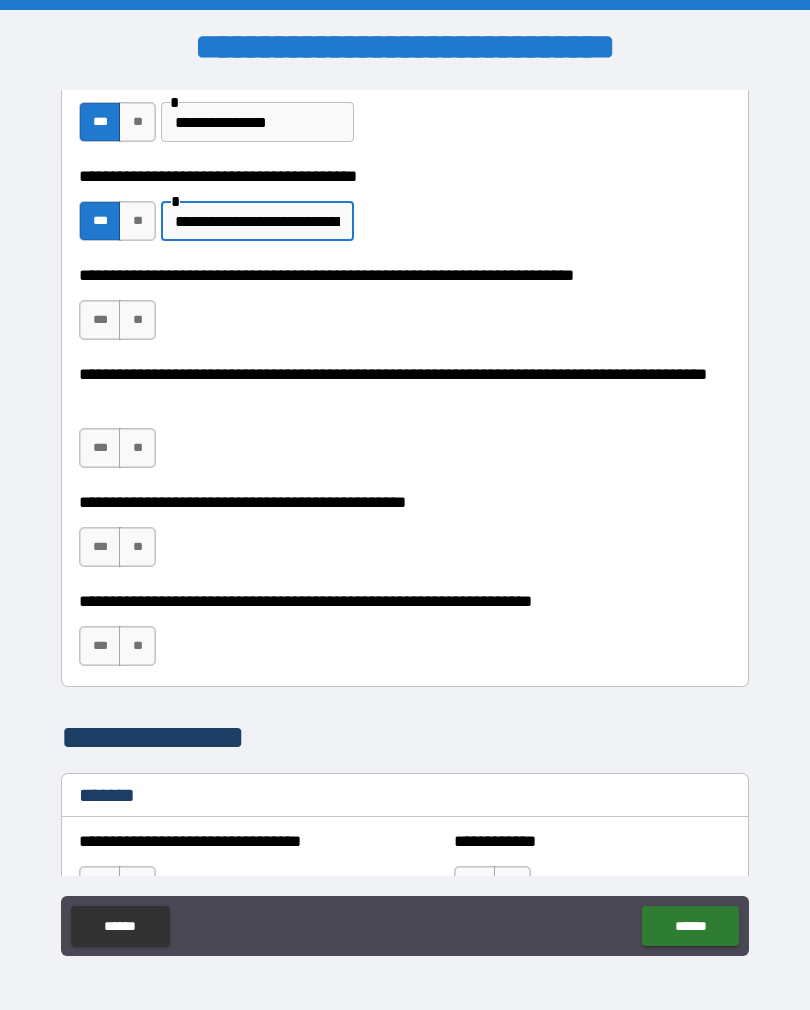 scroll, scrollTop: 346, scrollLeft: 0, axis: vertical 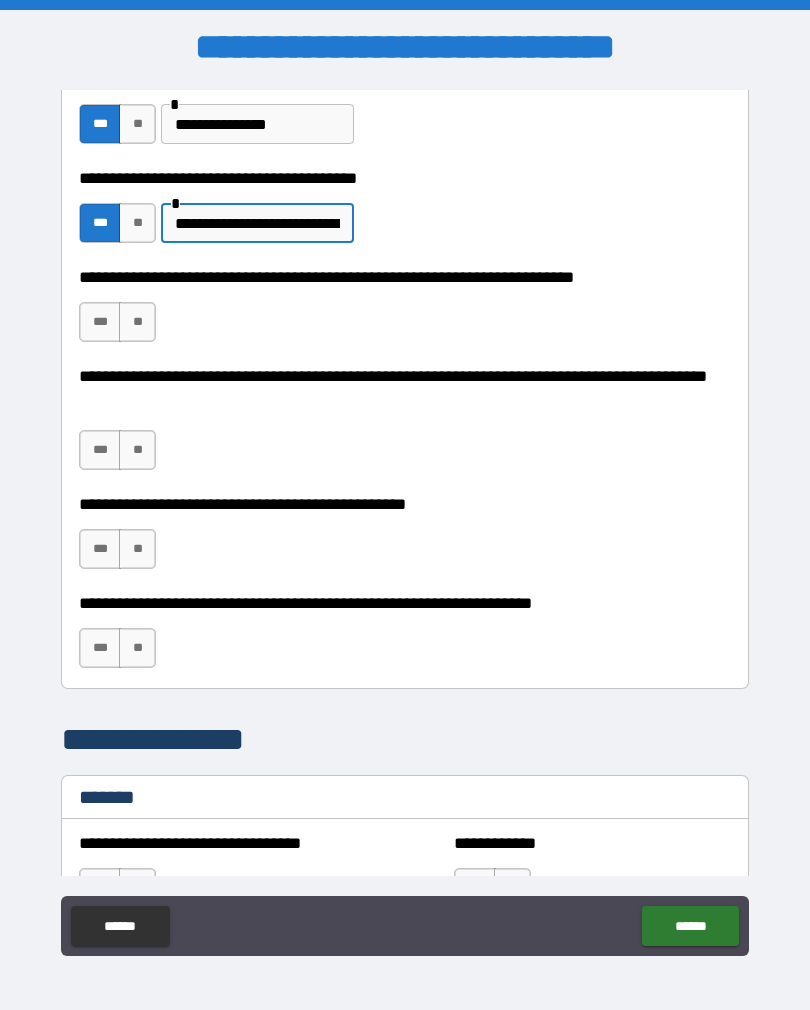 type on "**********" 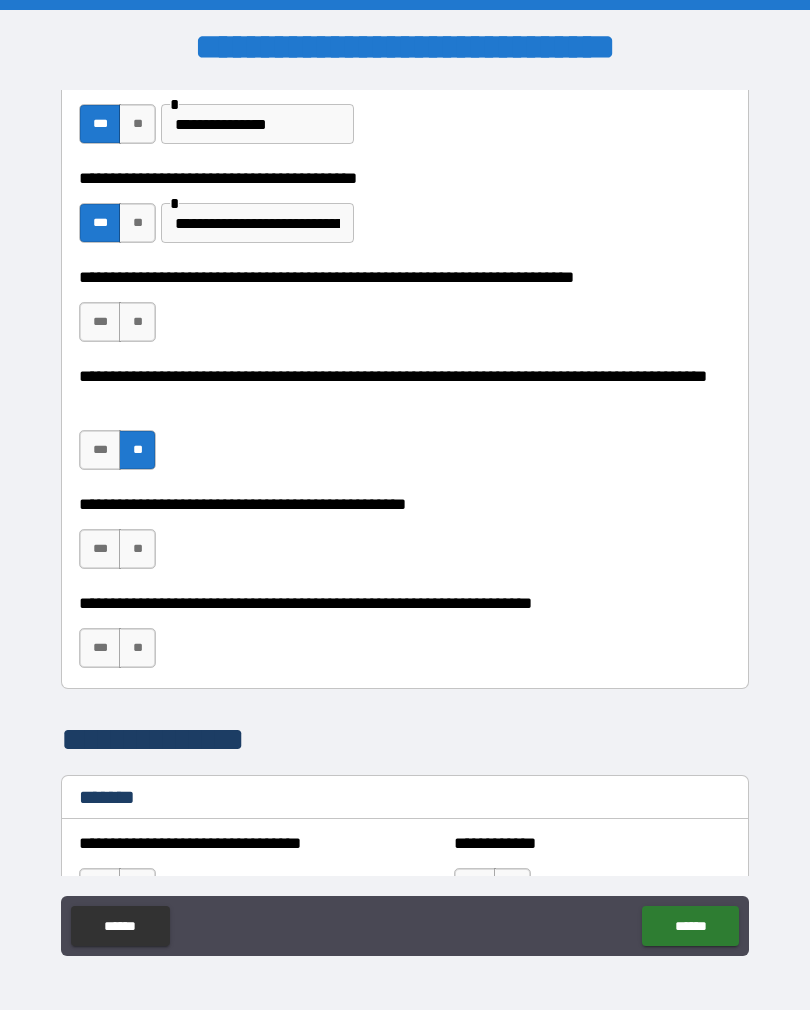click on "**" at bounding box center [137, 322] 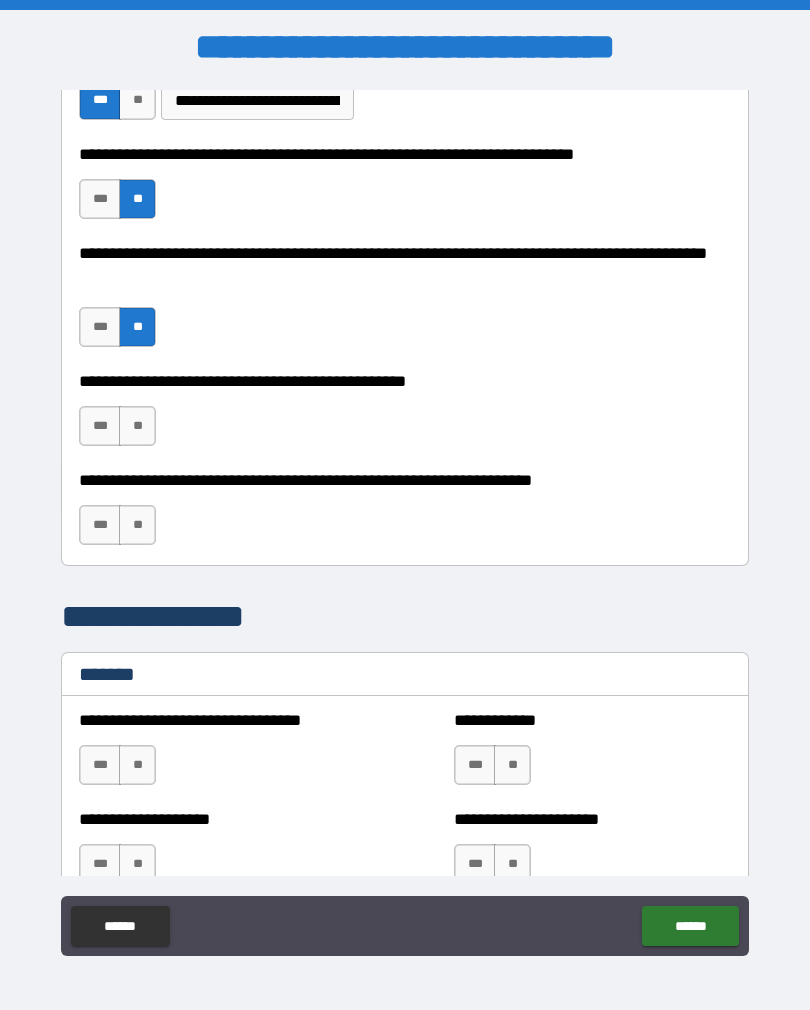 scroll, scrollTop: 489, scrollLeft: 0, axis: vertical 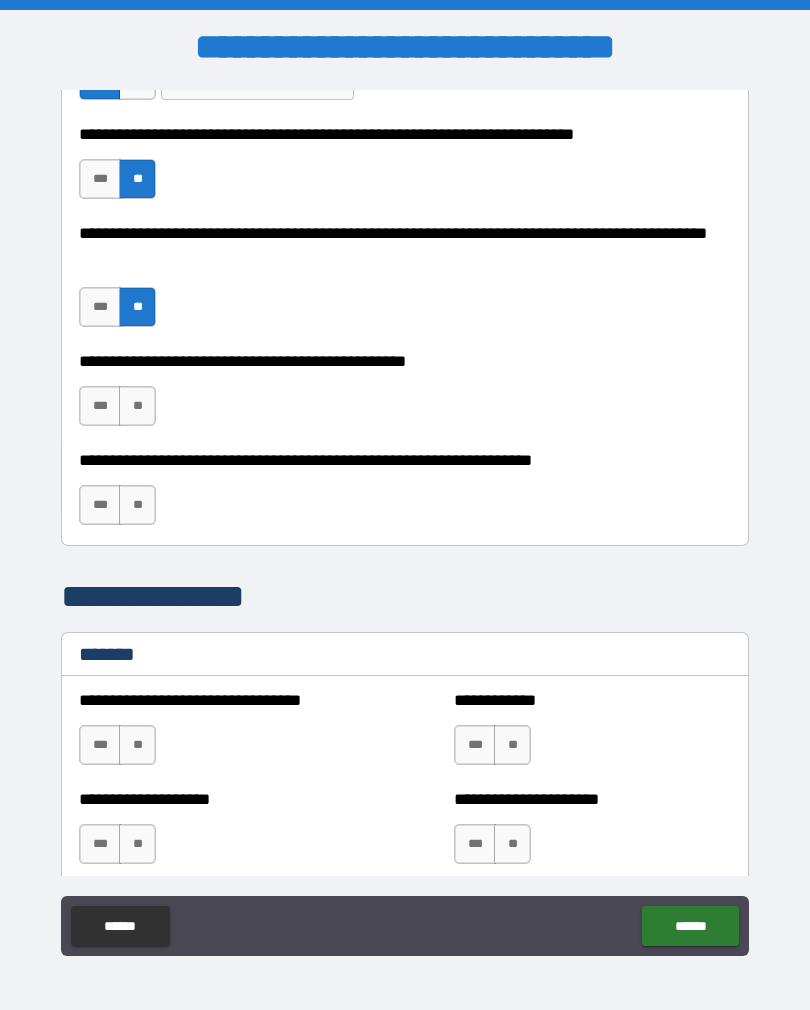 click on "**" at bounding box center [137, 406] 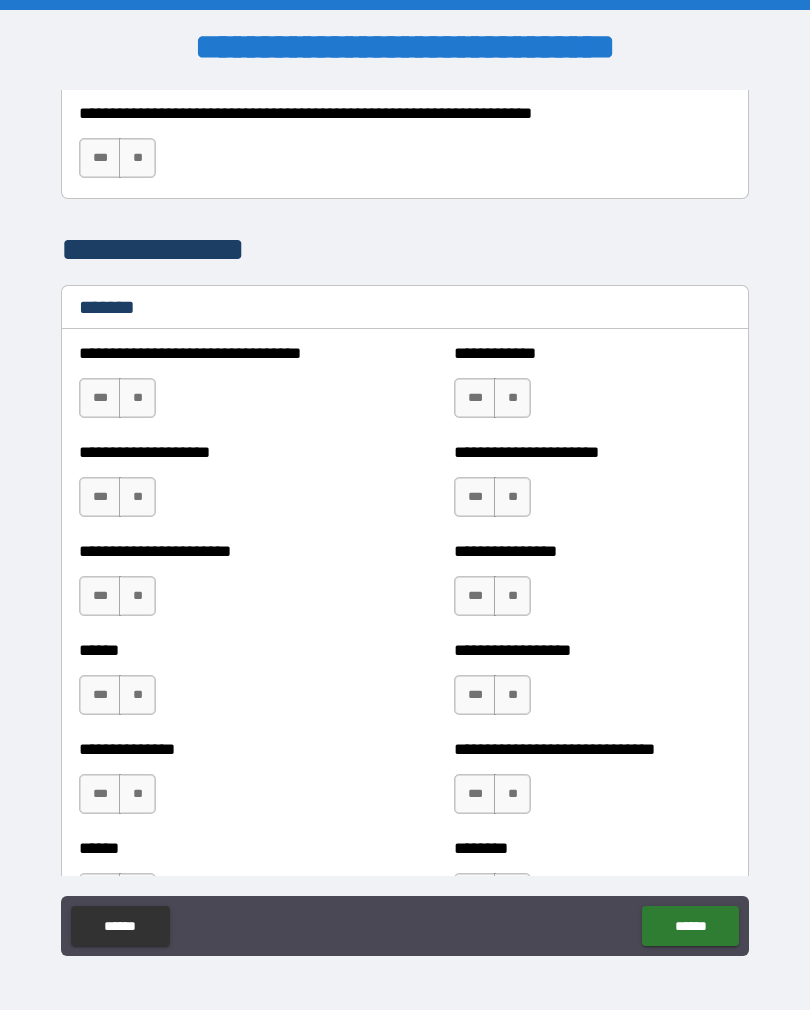 scroll, scrollTop: 837, scrollLeft: 0, axis: vertical 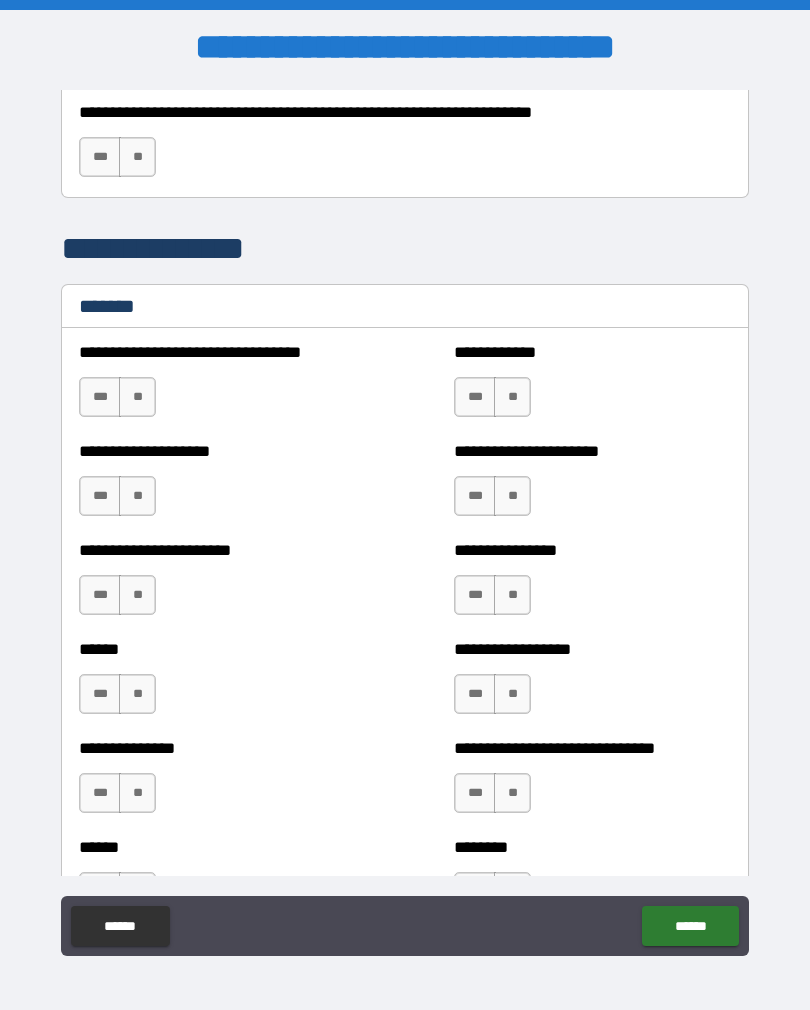 click on "**" at bounding box center [137, 157] 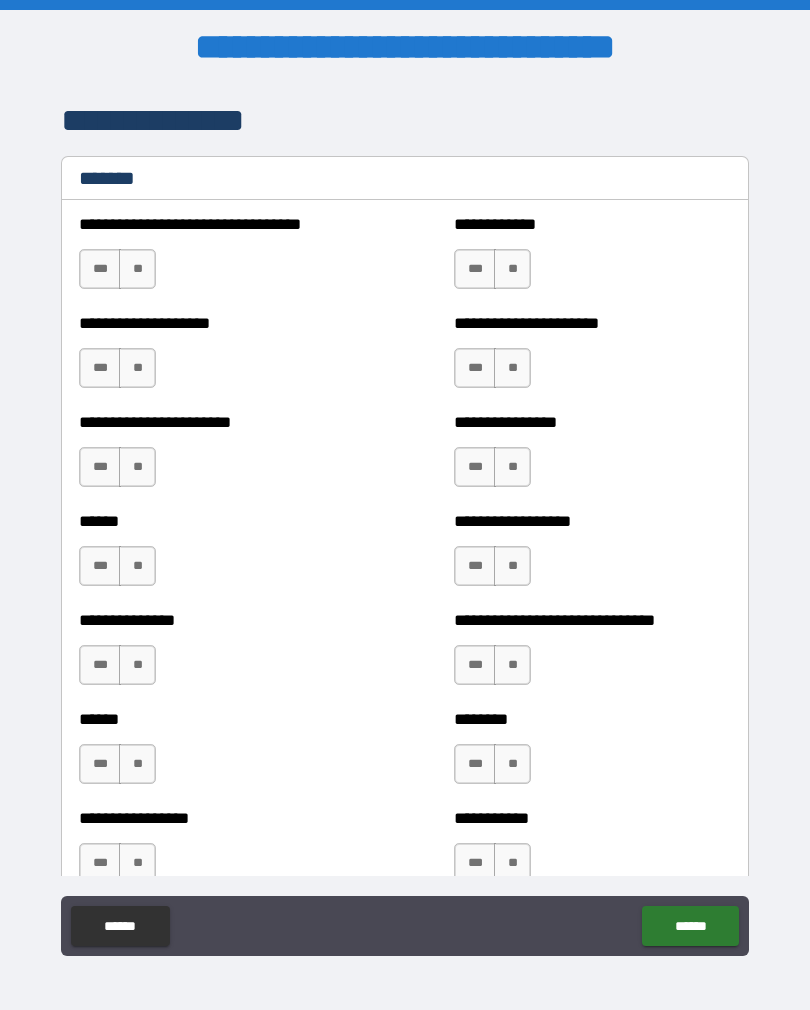 scroll, scrollTop: 966, scrollLeft: 0, axis: vertical 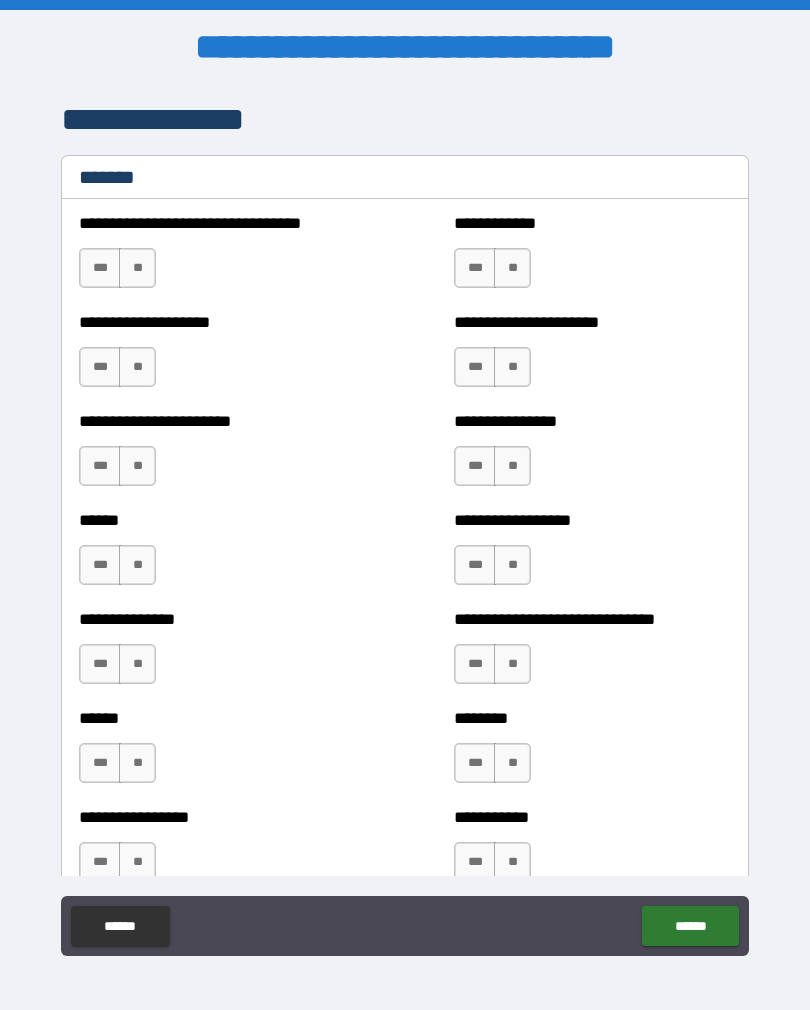 click on "**" at bounding box center [137, 268] 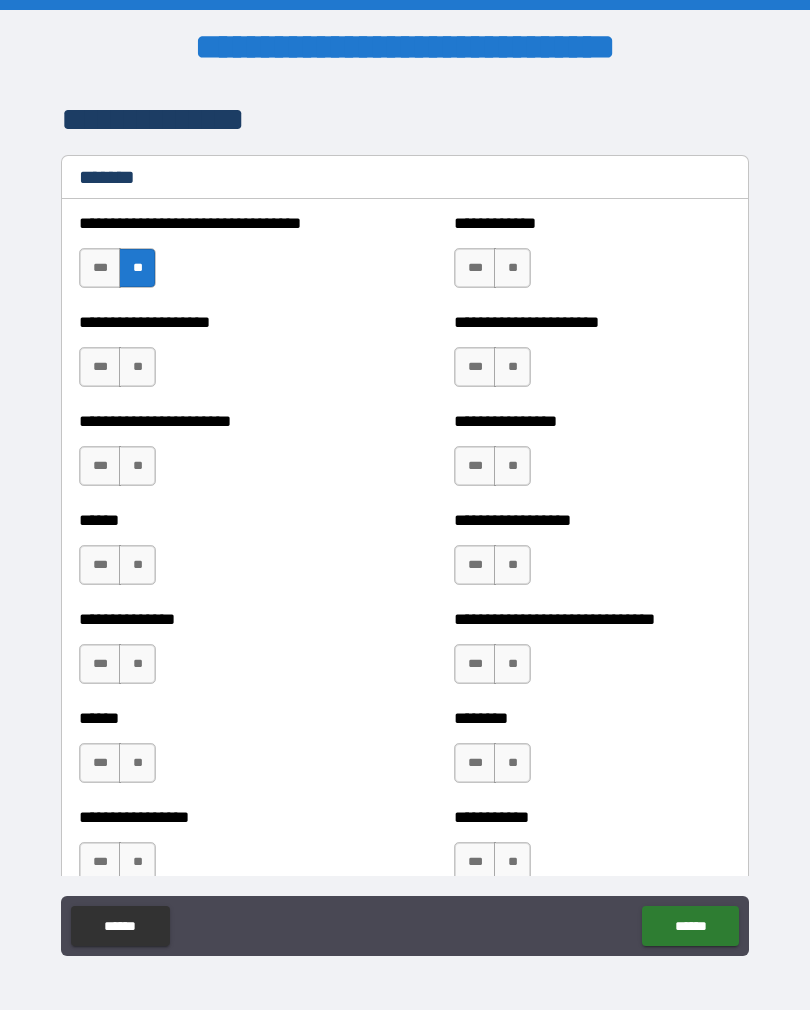 click on "**" at bounding box center (512, 268) 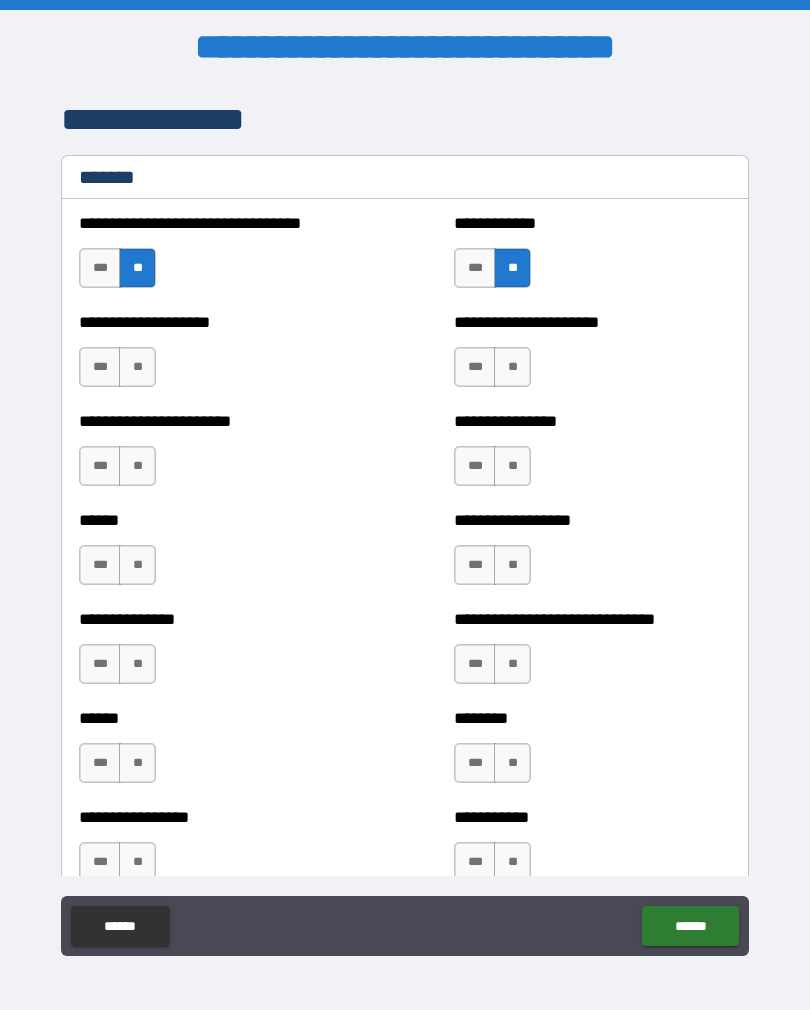 click on "**" at bounding box center [137, 367] 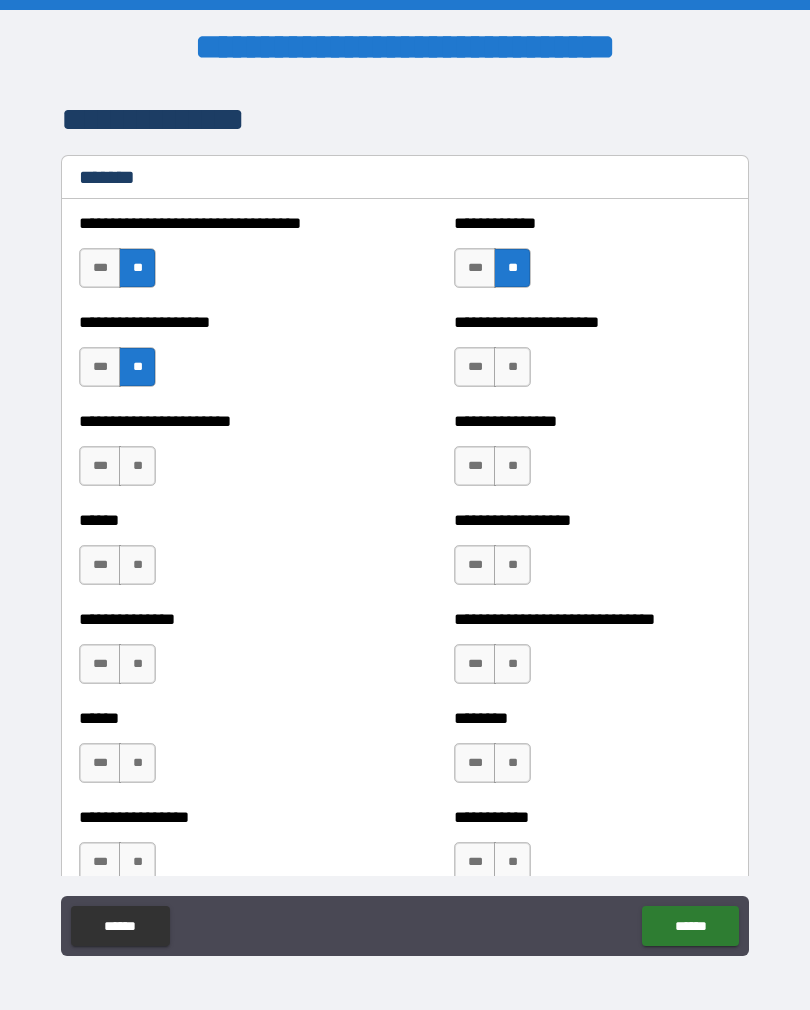 click on "**" at bounding box center (512, 367) 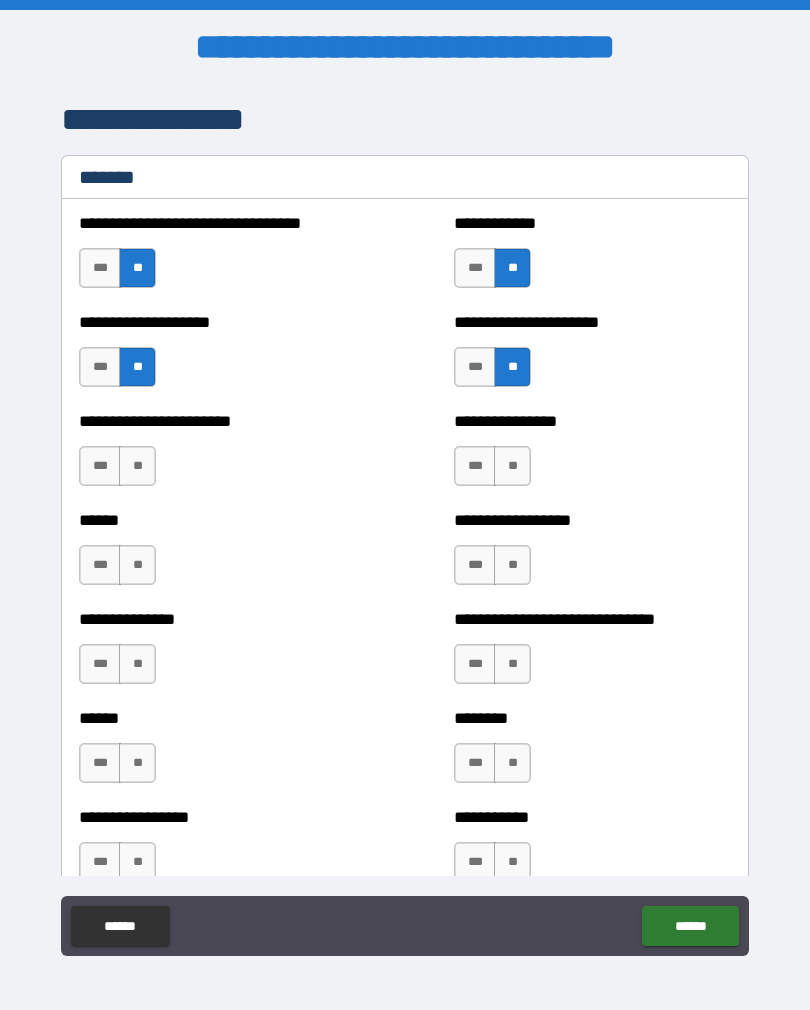click on "**" at bounding box center [137, 466] 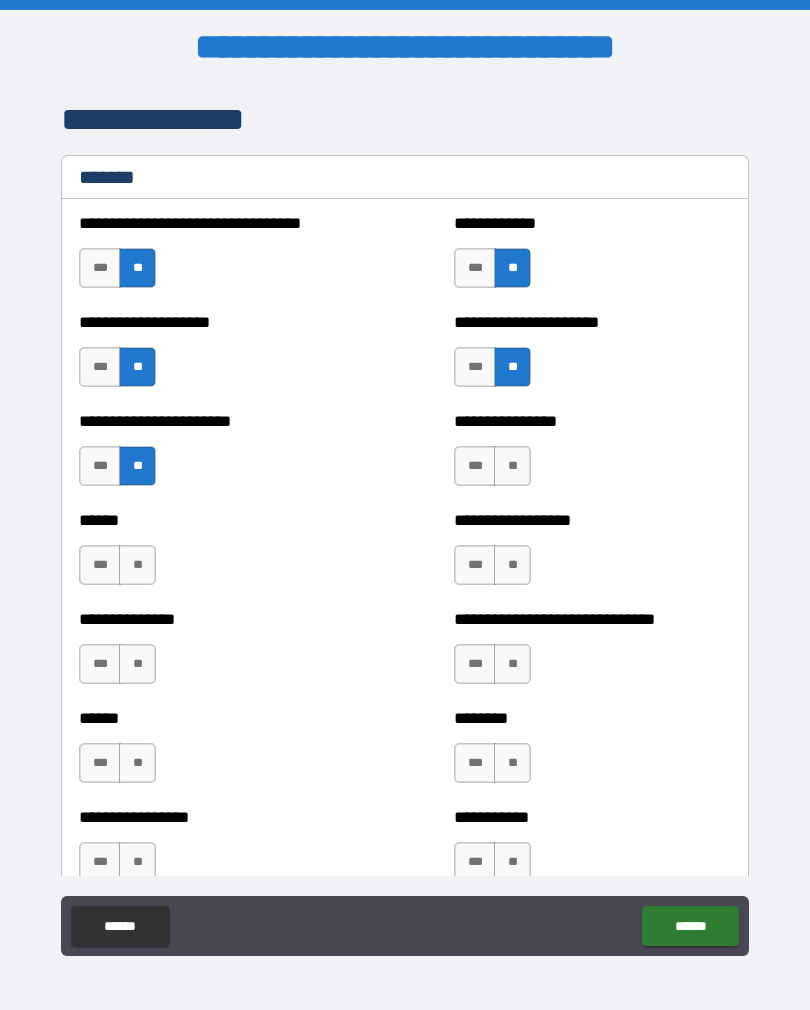 click on "**" at bounding box center [512, 466] 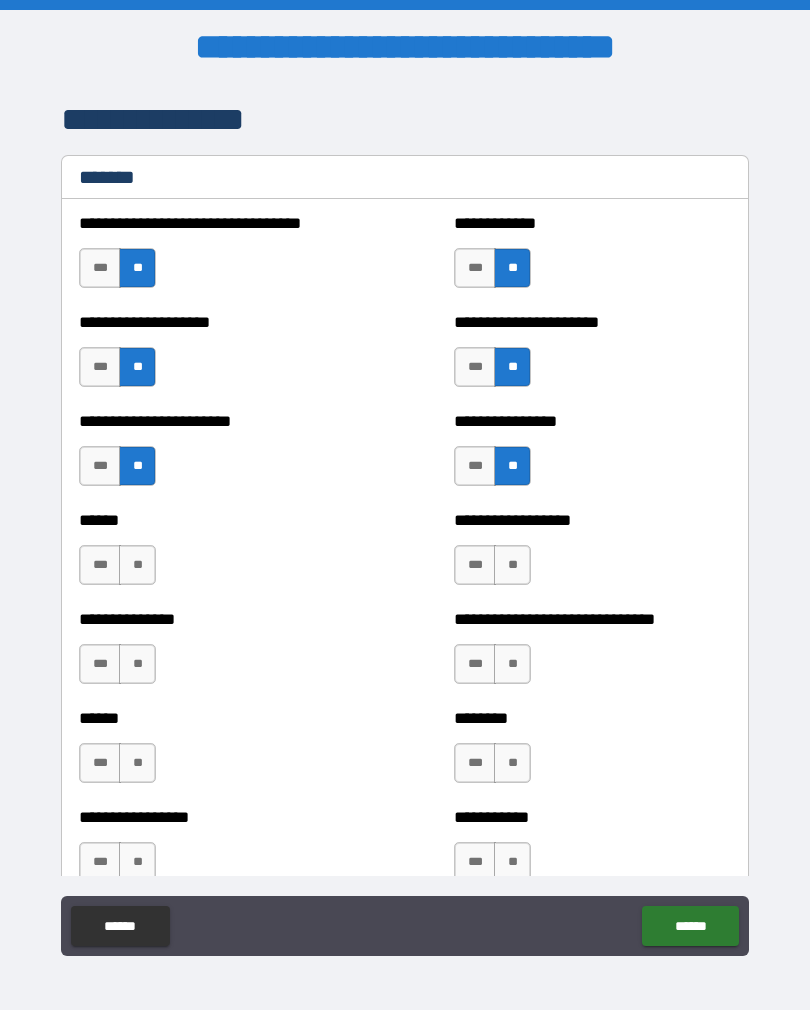 click on "**" at bounding box center (137, 565) 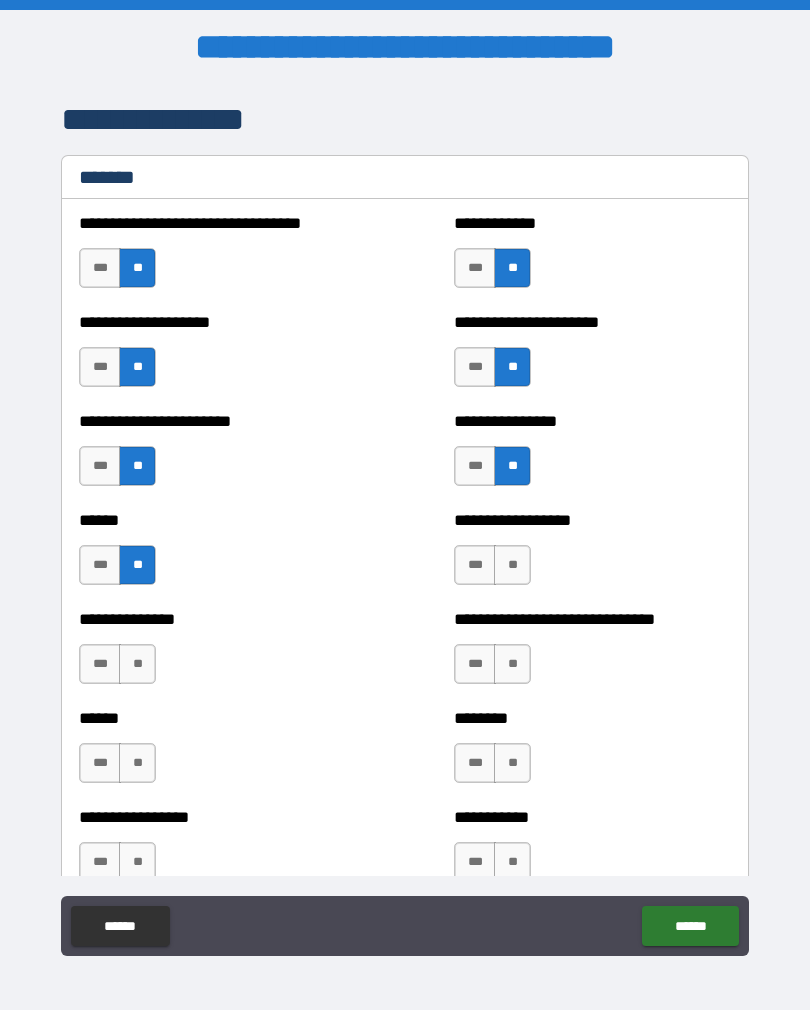 click on "**" at bounding box center (512, 565) 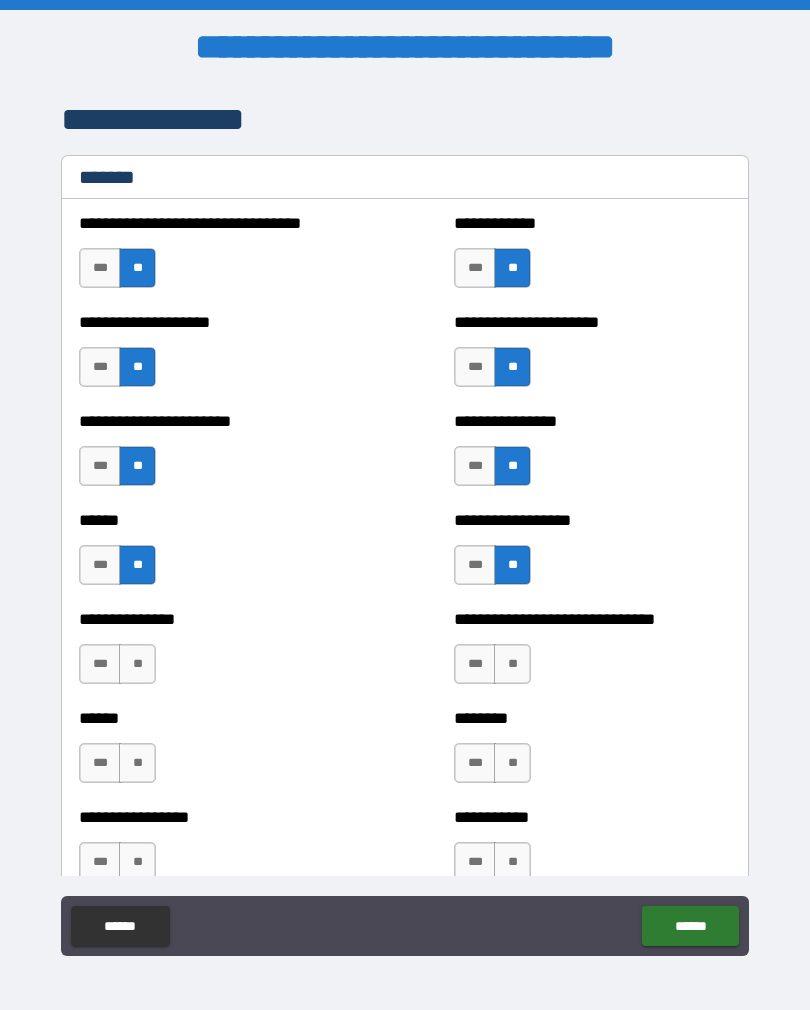 click on "**" at bounding box center (137, 664) 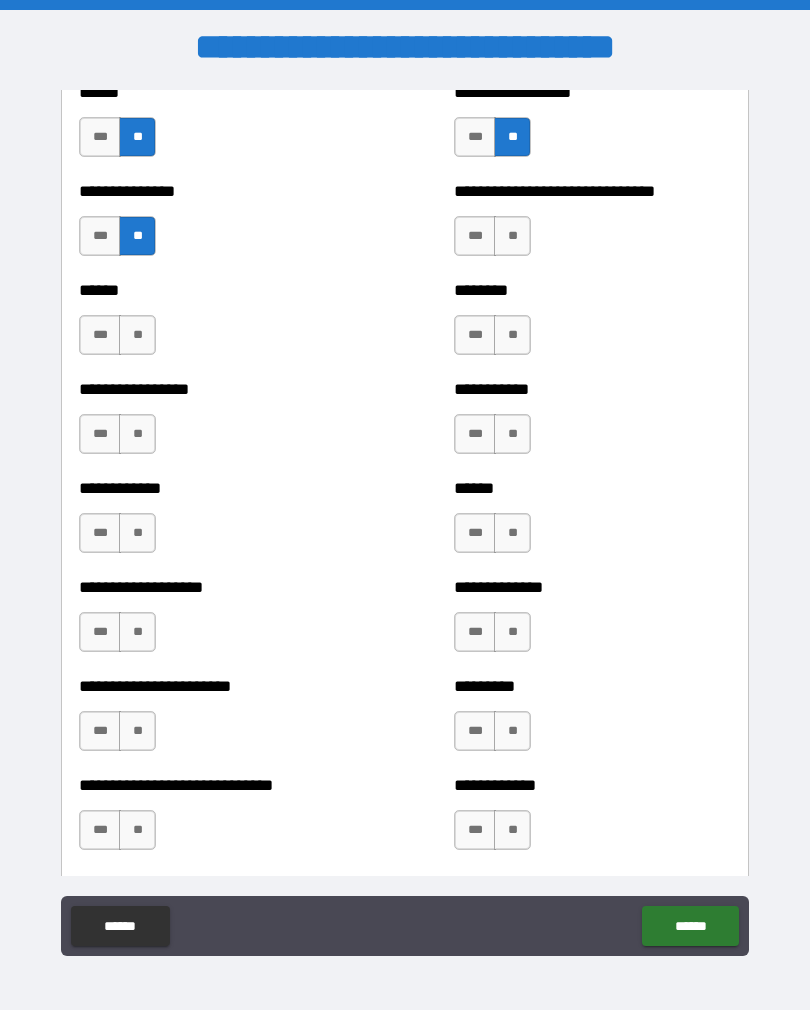 scroll, scrollTop: 1396, scrollLeft: 0, axis: vertical 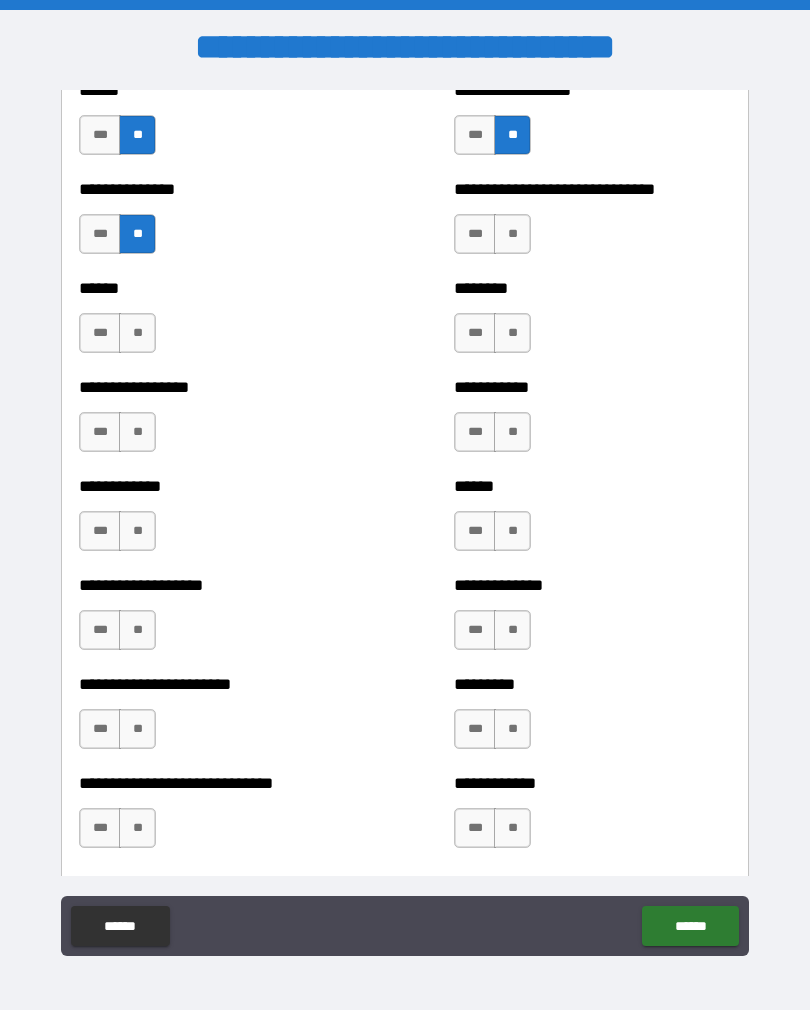 click on "**" at bounding box center [512, 234] 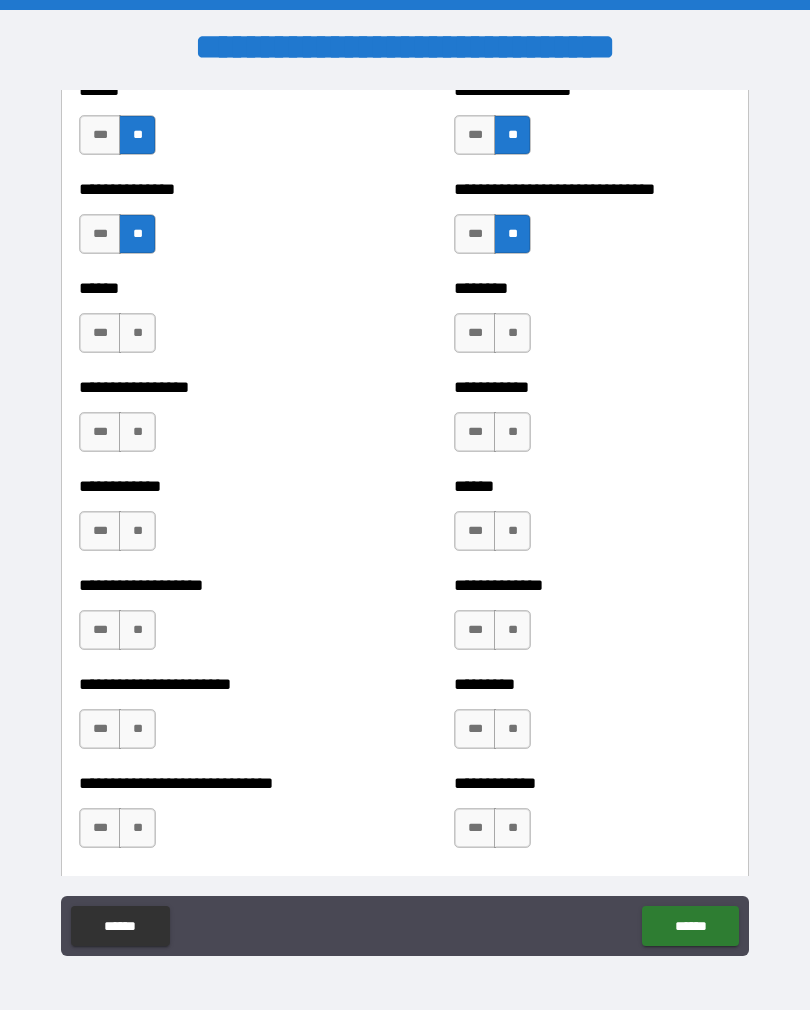 click on "**" at bounding box center (137, 333) 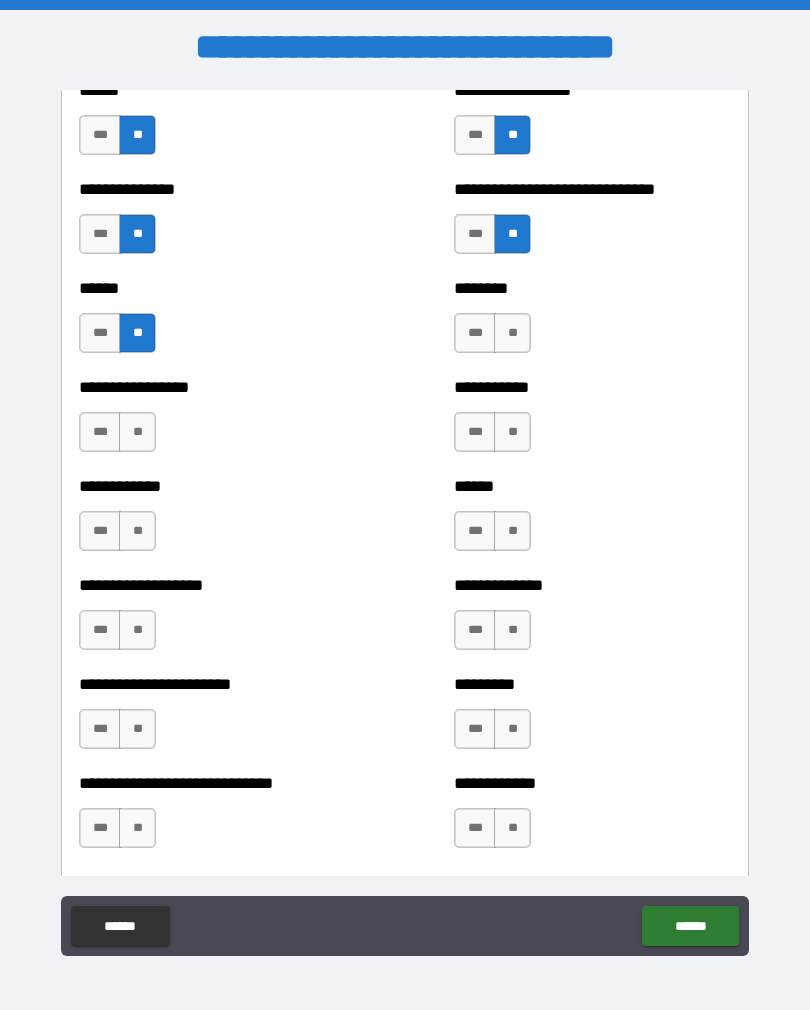 click on "**" at bounding box center [512, 333] 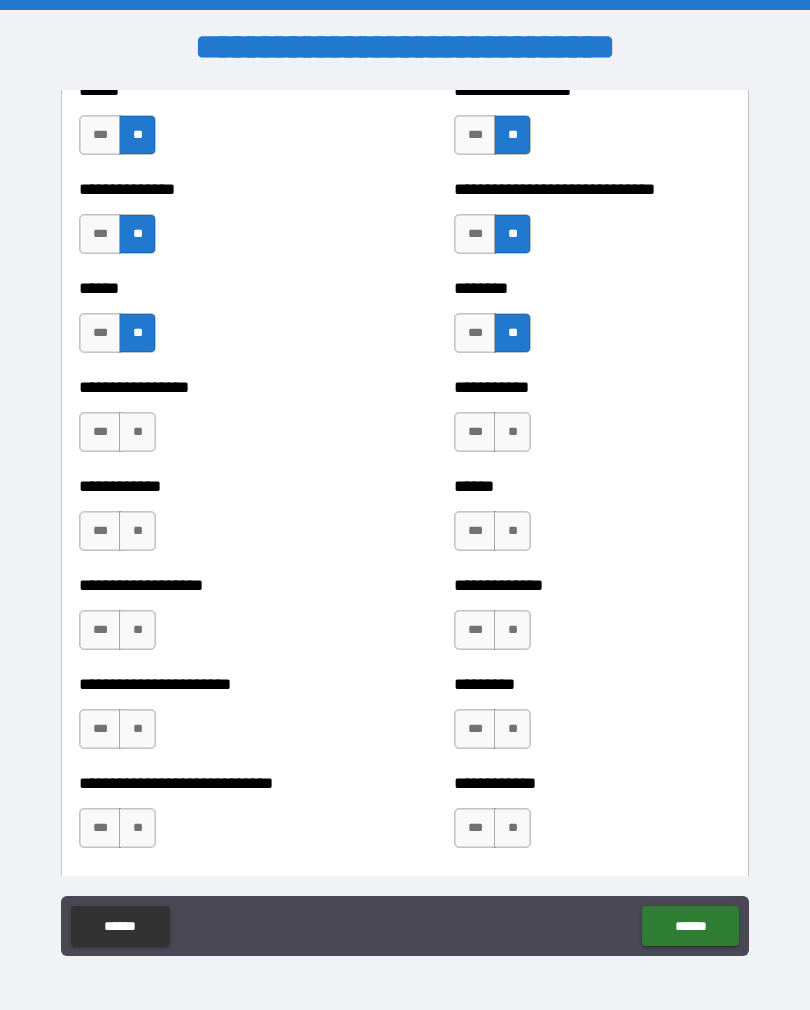 click on "**" at bounding box center [137, 432] 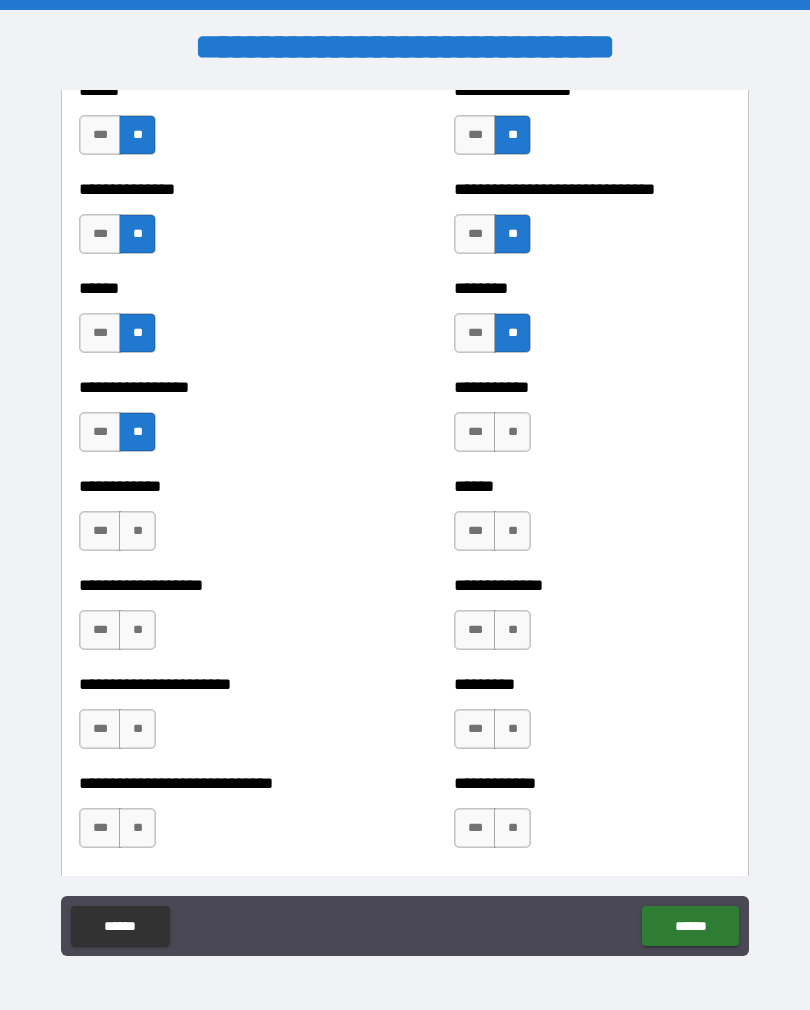 click on "**" at bounding box center [512, 432] 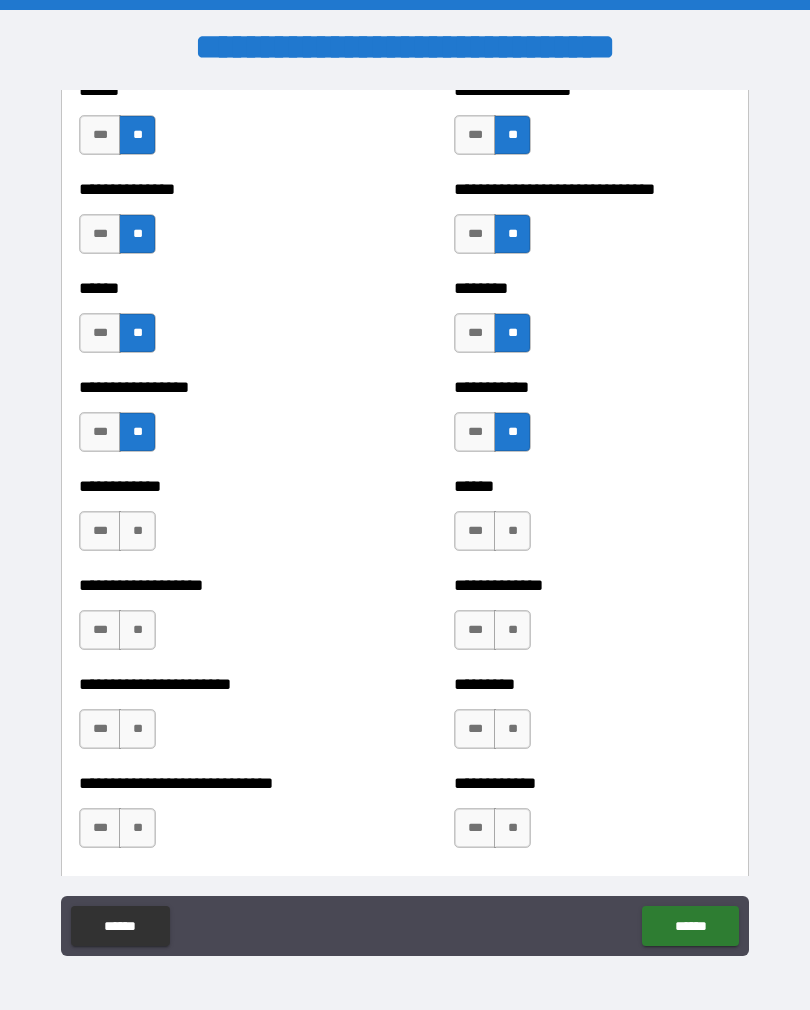 click on "**" at bounding box center (137, 531) 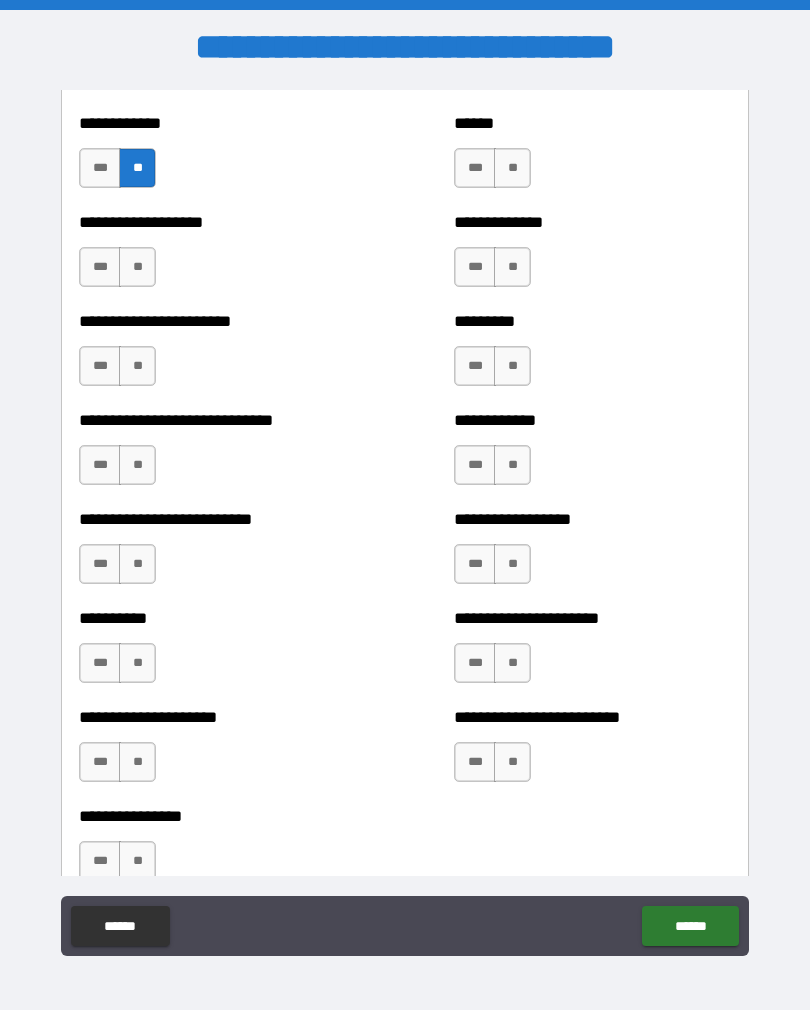 scroll, scrollTop: 1760, scrollLeft: 0, axis: vertical 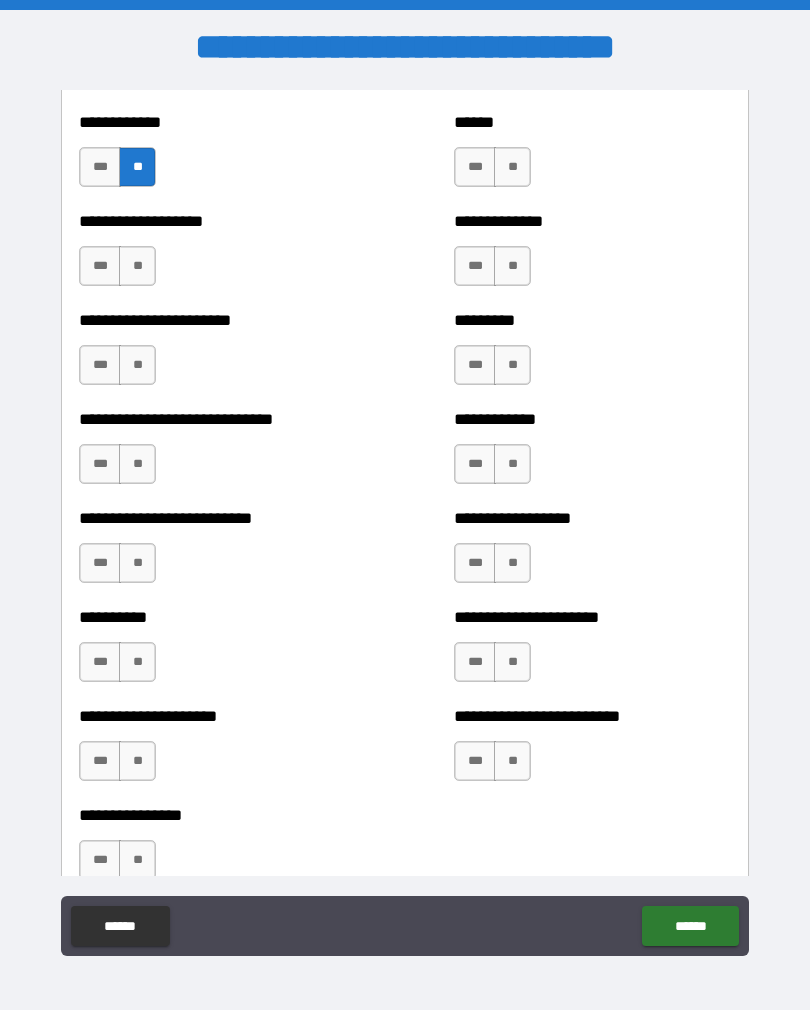 click on "**" at bounding box center [512, 167] 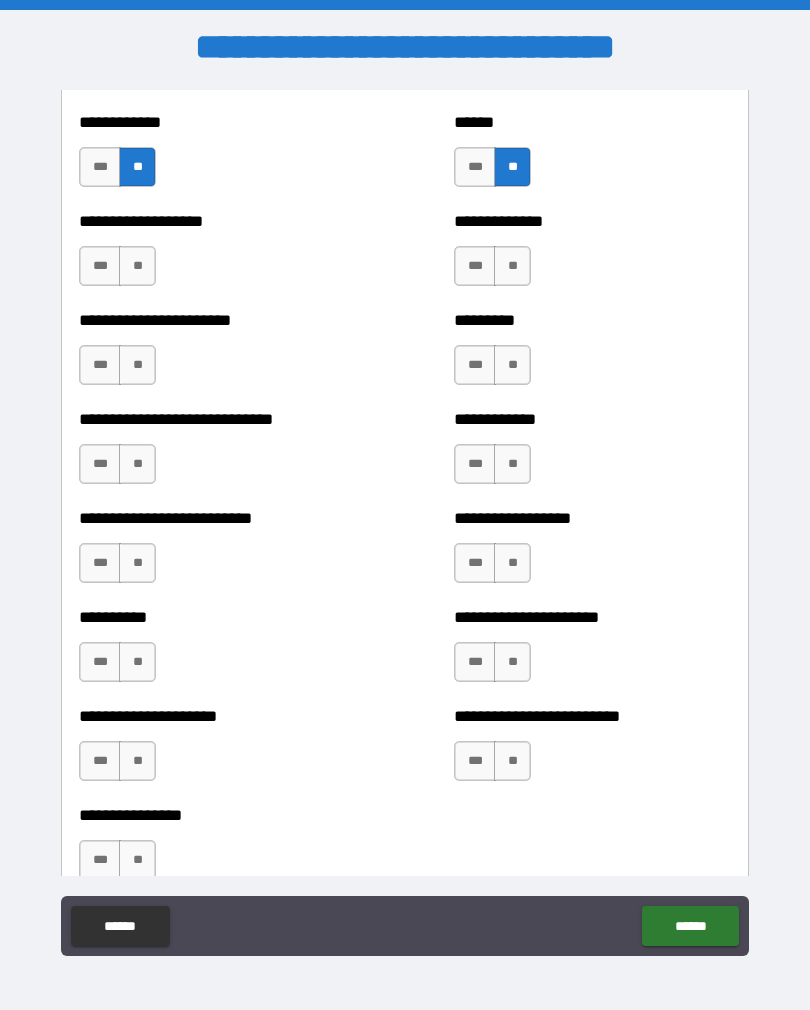 click on "**" at bounding box center (137, 266) 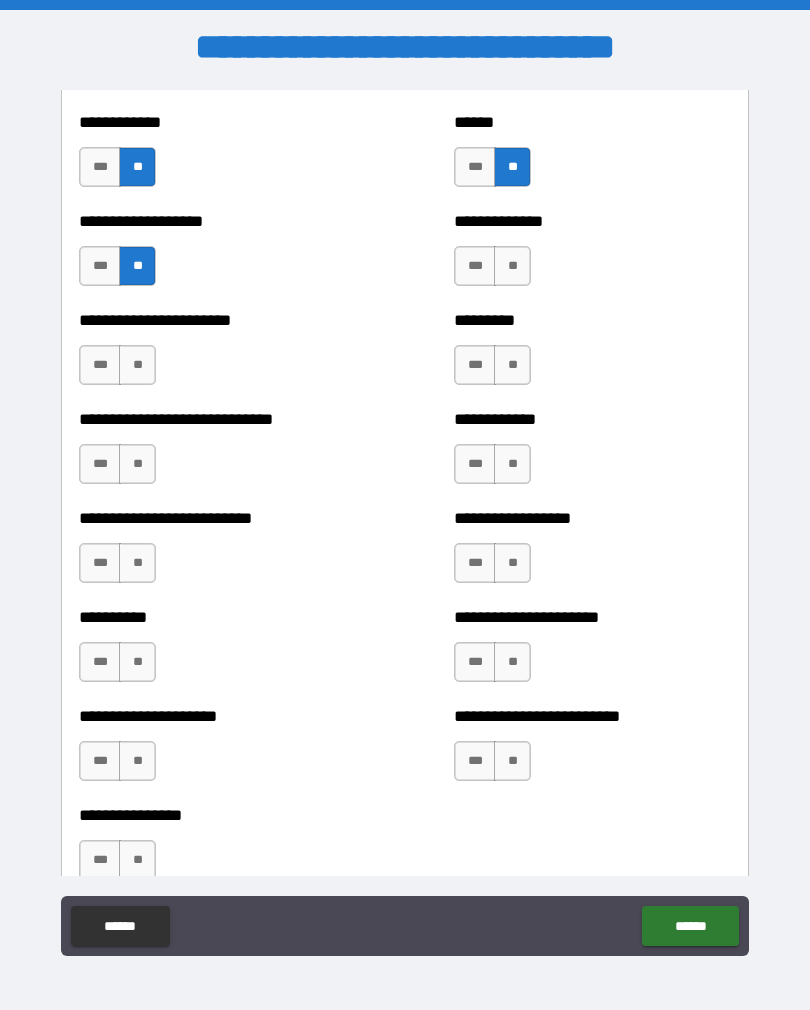 click on "**" at bounding box center (512, 266) 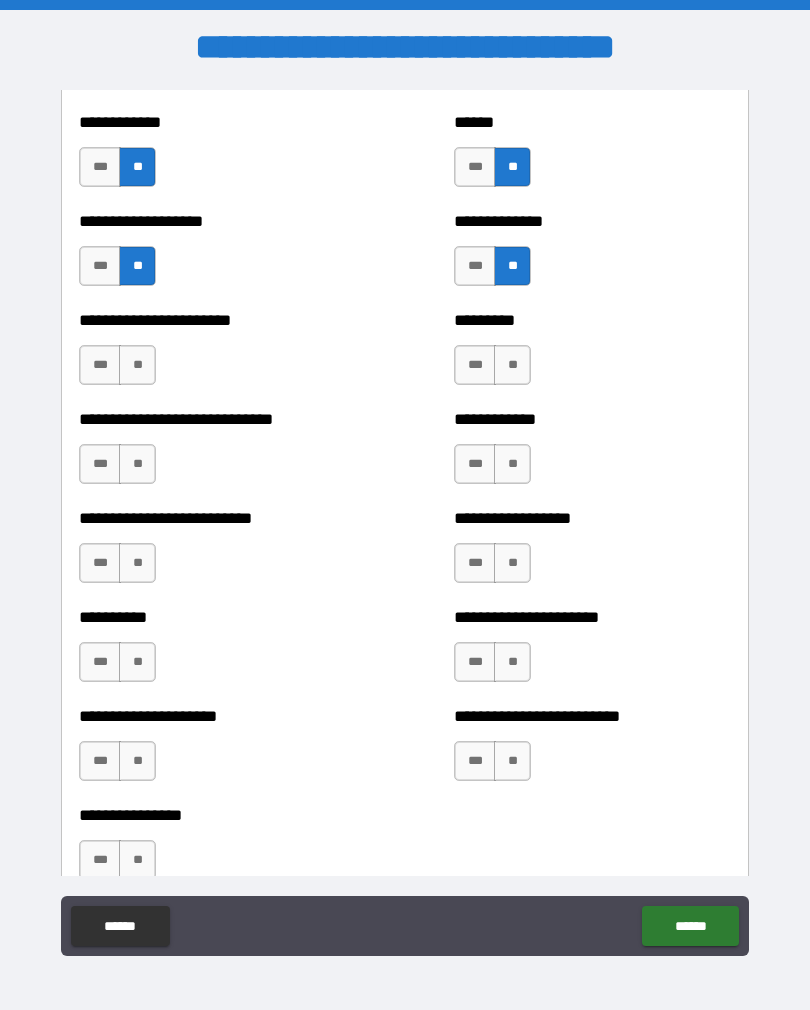 click on "**" at bounding box center [137, 365] 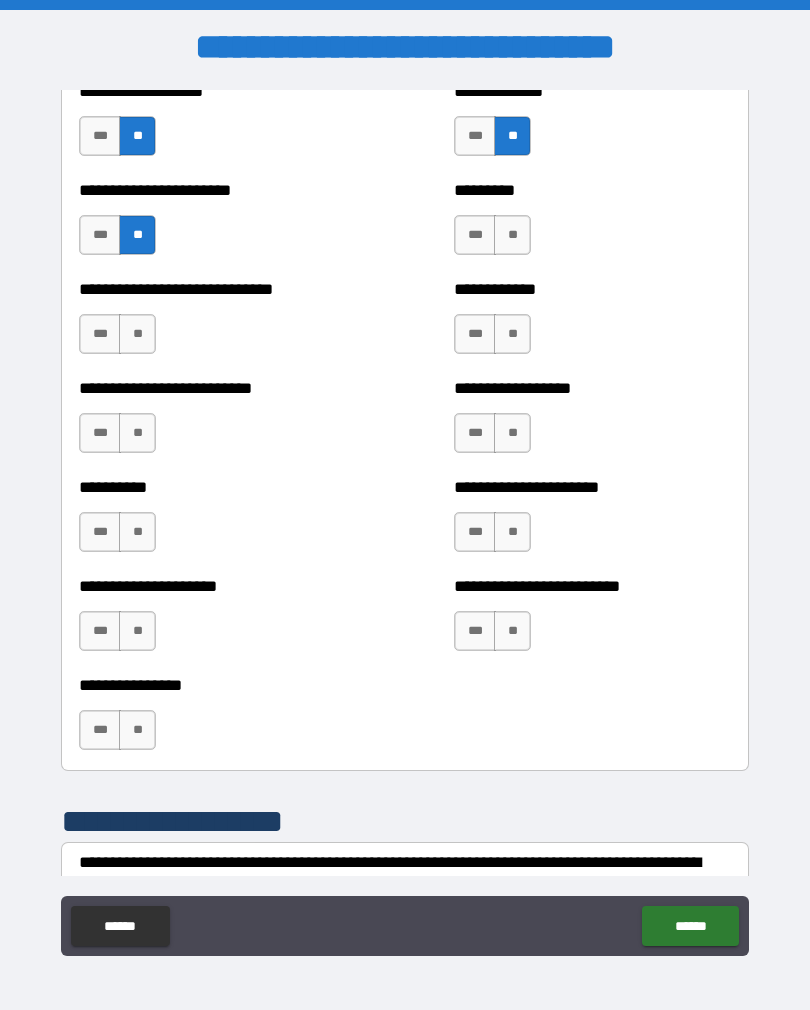 scroll, scrollTop: 1905, scrollLeft: 0, axis: vertical 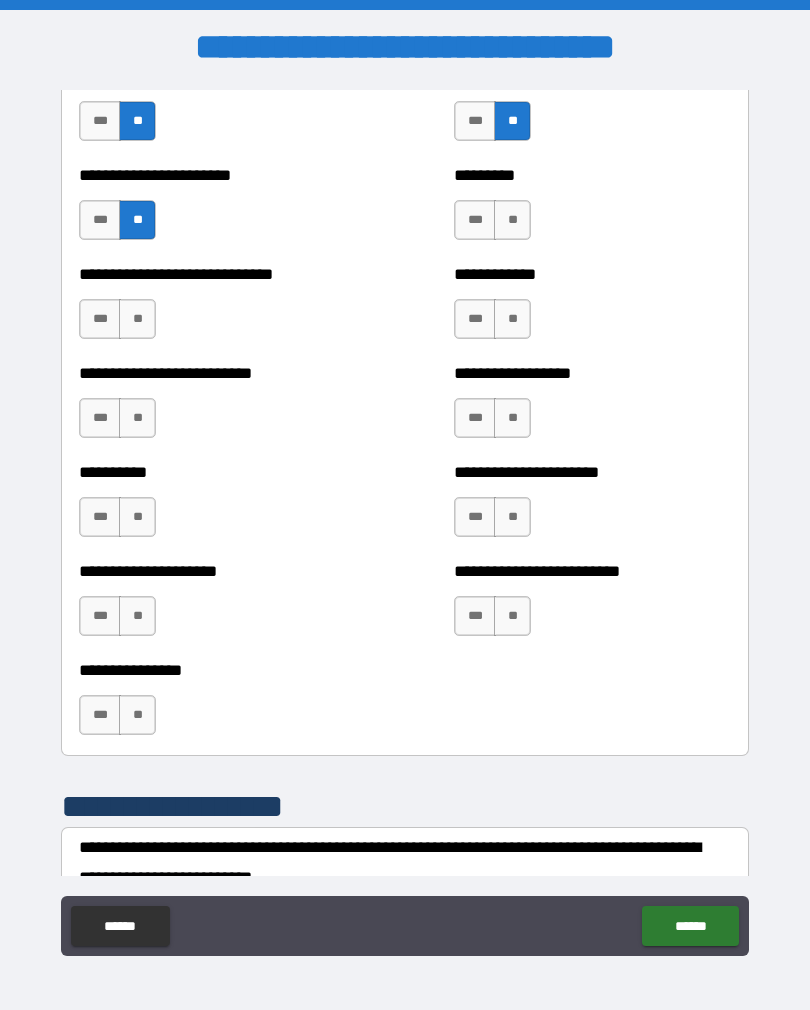 click on "**" at bounding box center (512, 220) 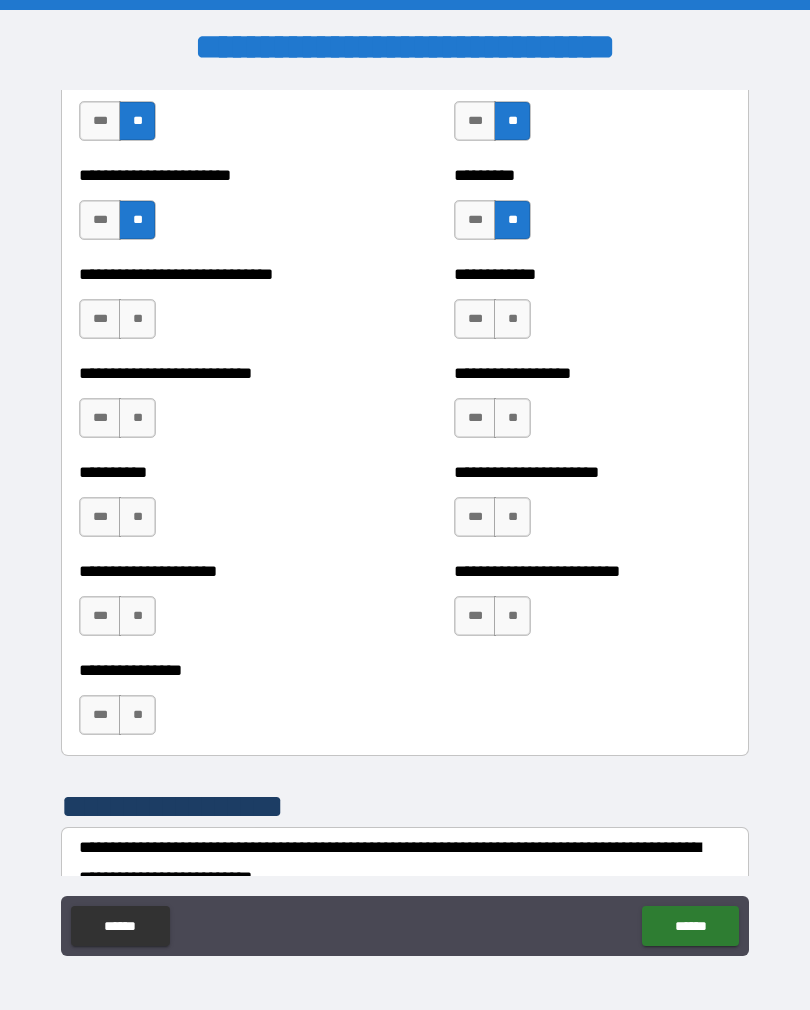 click on "**" at bounding box center (137, 319) 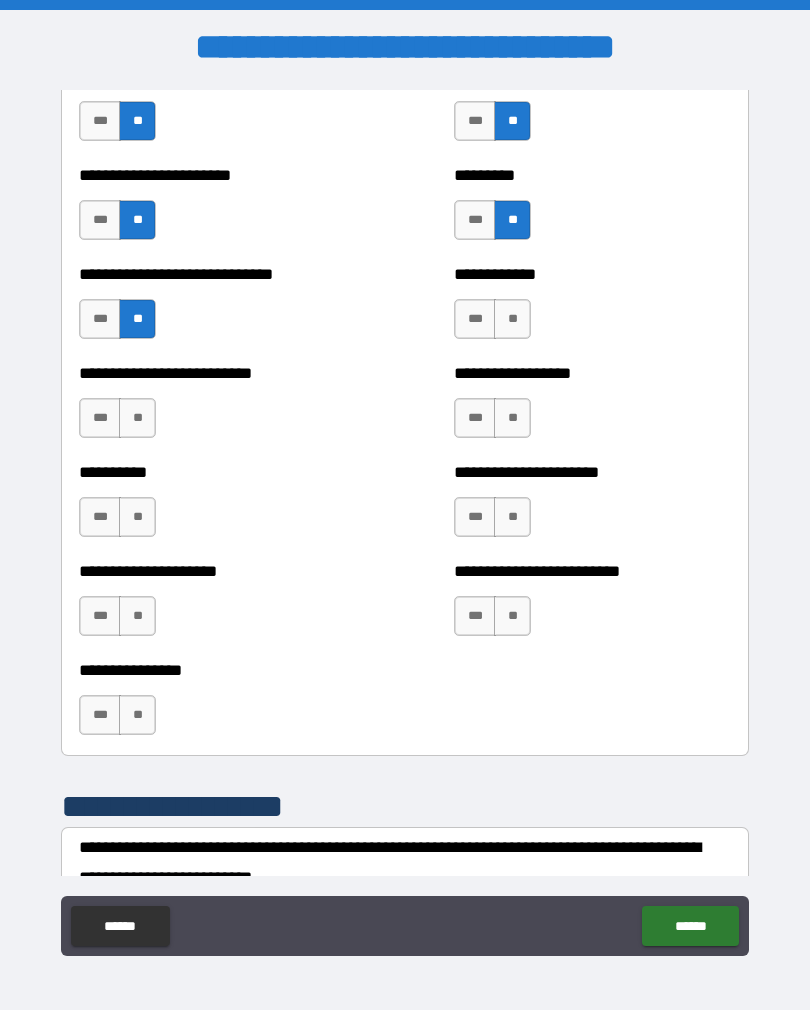 click on "**" at bounding box center [512, 319] 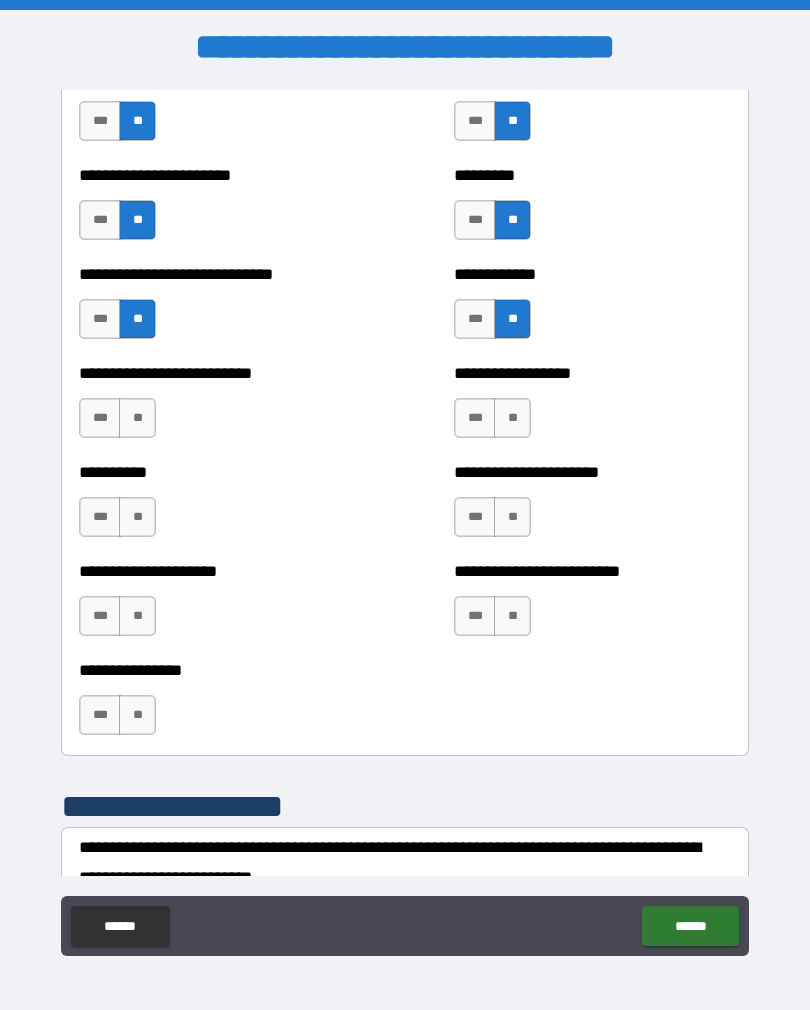 click on "**" at bounding box center (137, 418) 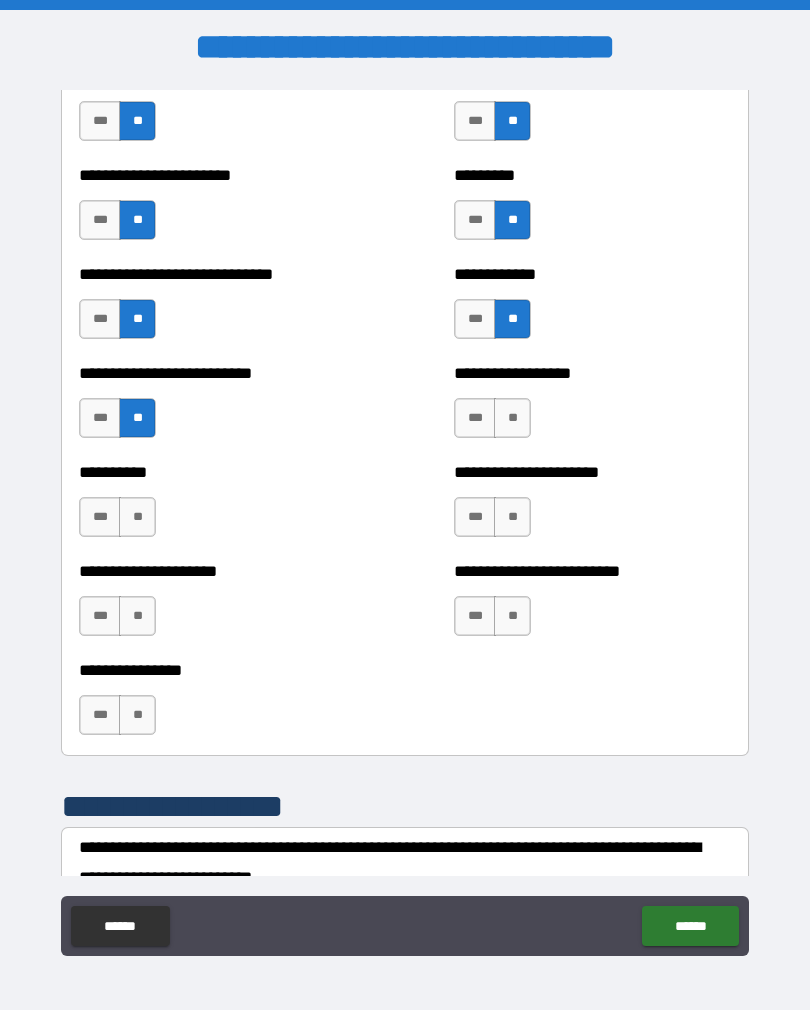 click on "**" at bounding box center (512, 418) 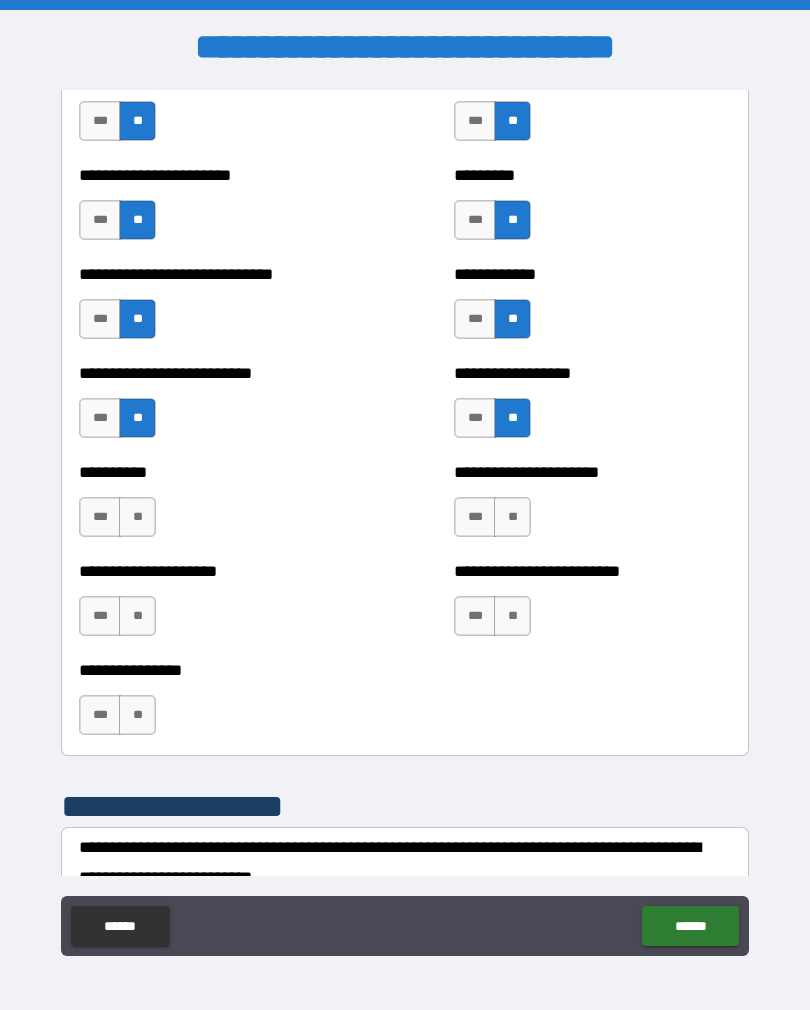click on "**" at bounding box center [137, 517] 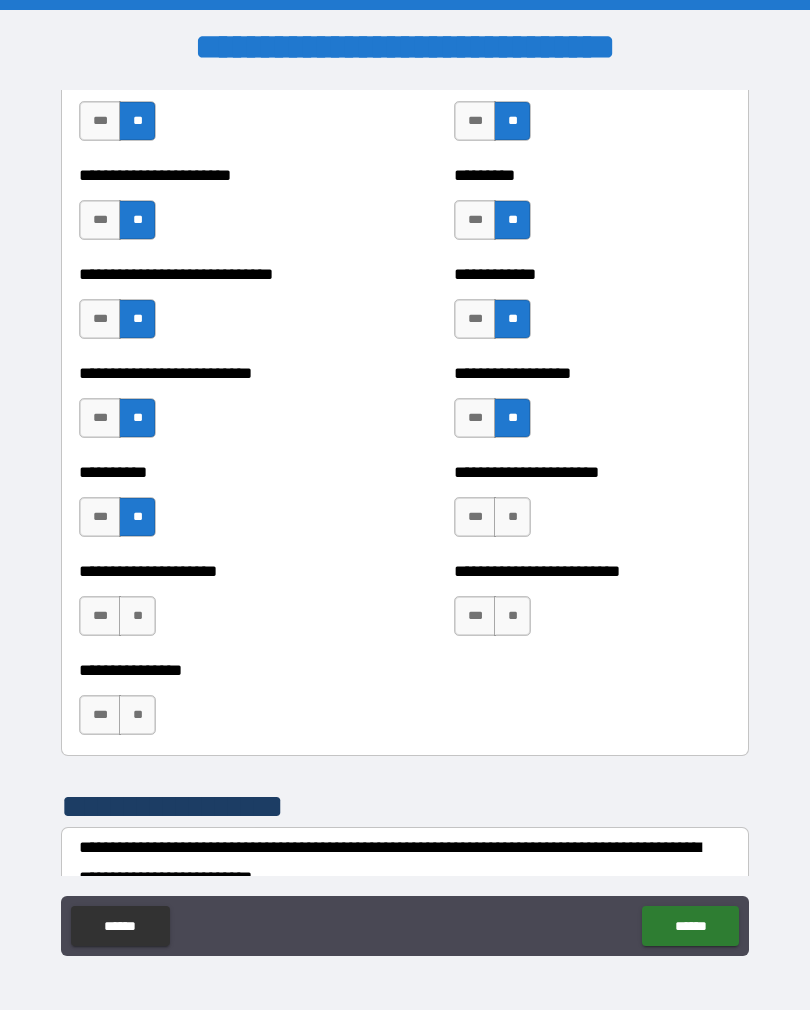 click on "**" at bounding box center (512, 517) 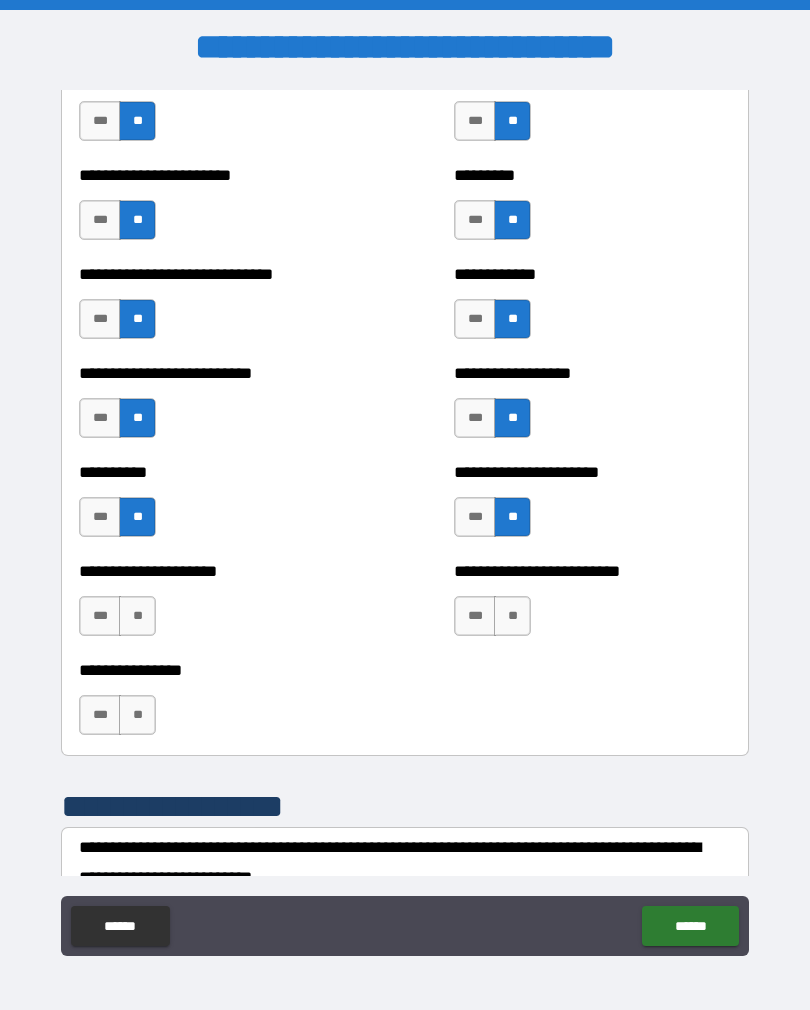 click on "**" at bounding box center (137, 616) 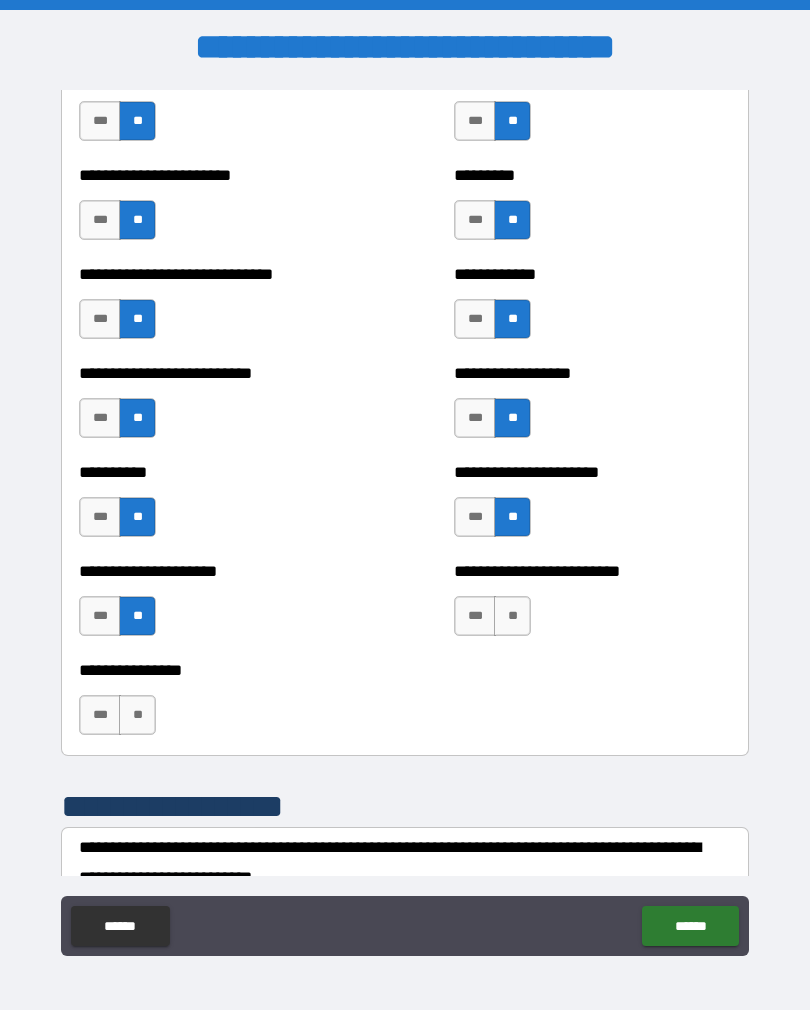 click on "**" at bounding box center (512, 616) 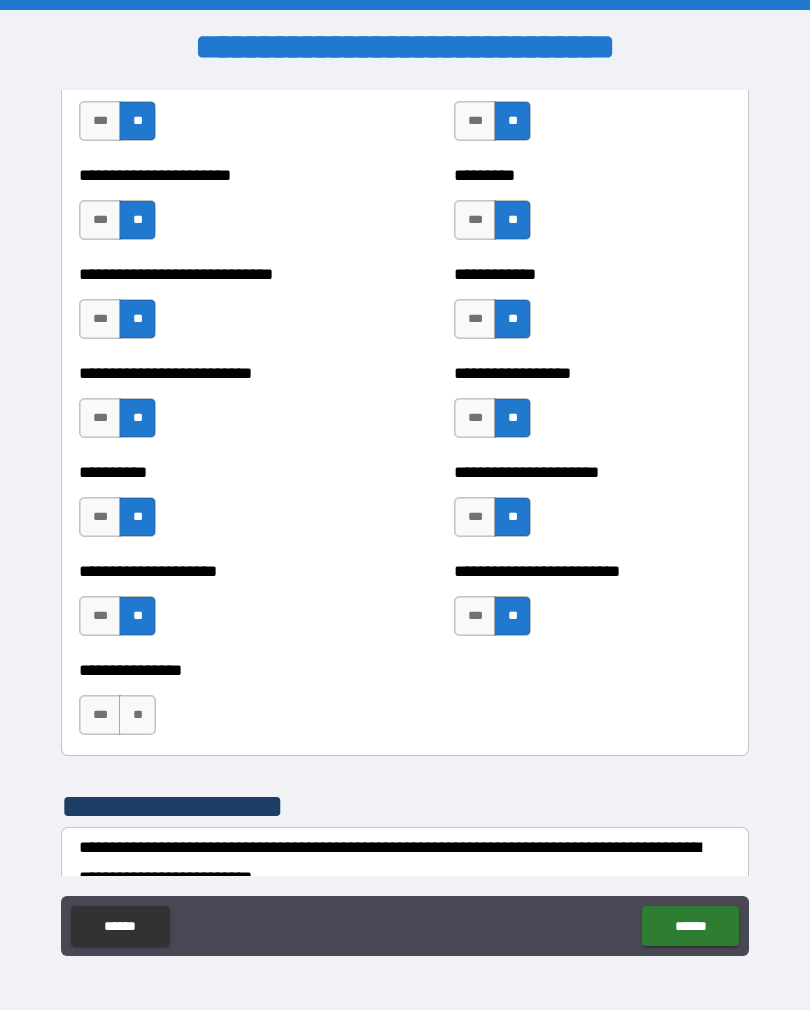 click on "**" at bounding box center [137, 715] 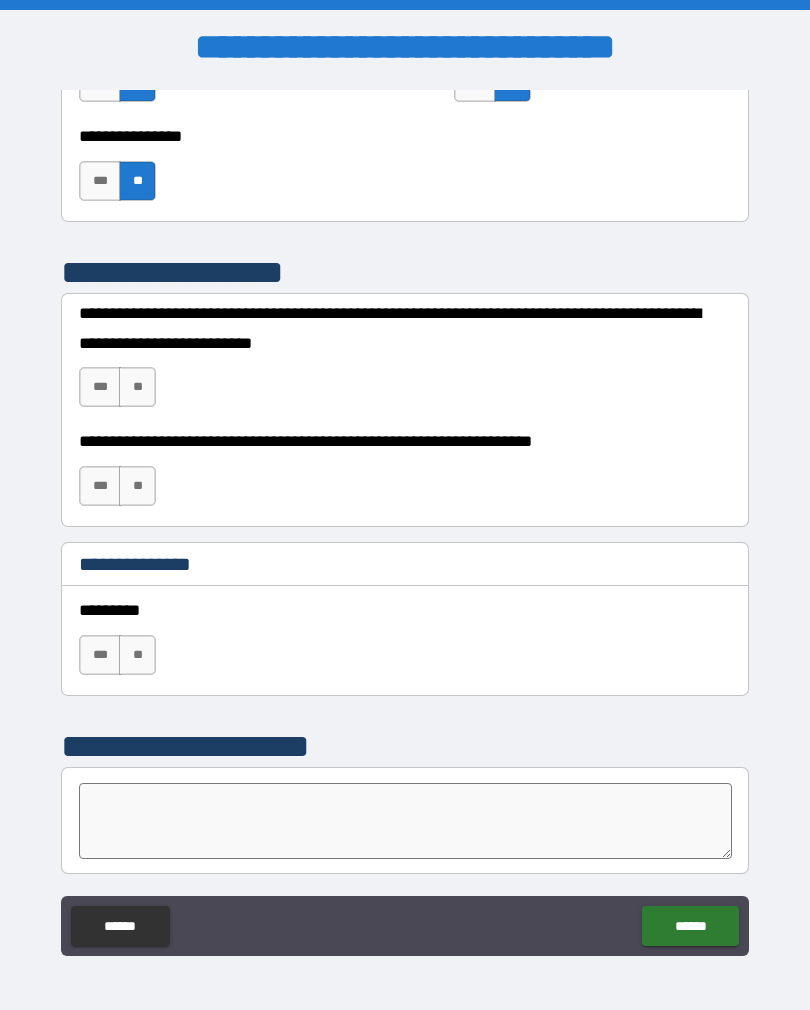 scroll, scrollTop: 2446, scrollLeft: 0, axis: vertical 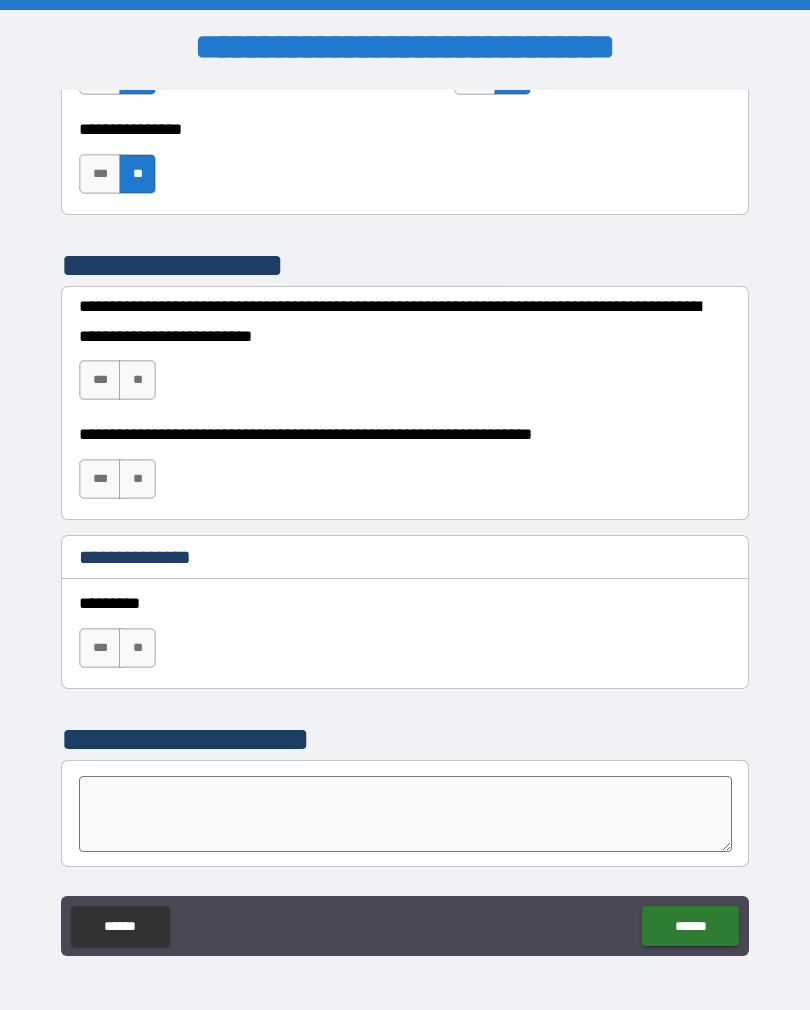 click on "**" at bounding box center [137, 380] 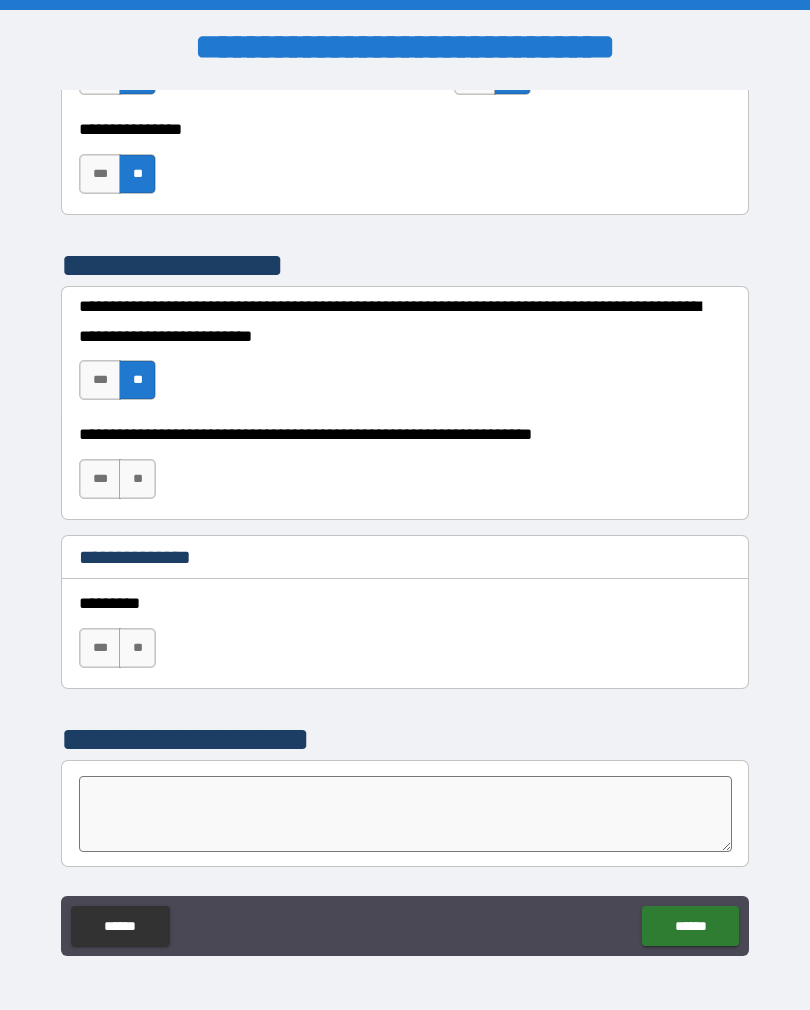 click on "**" at bounding box center [137, 479] 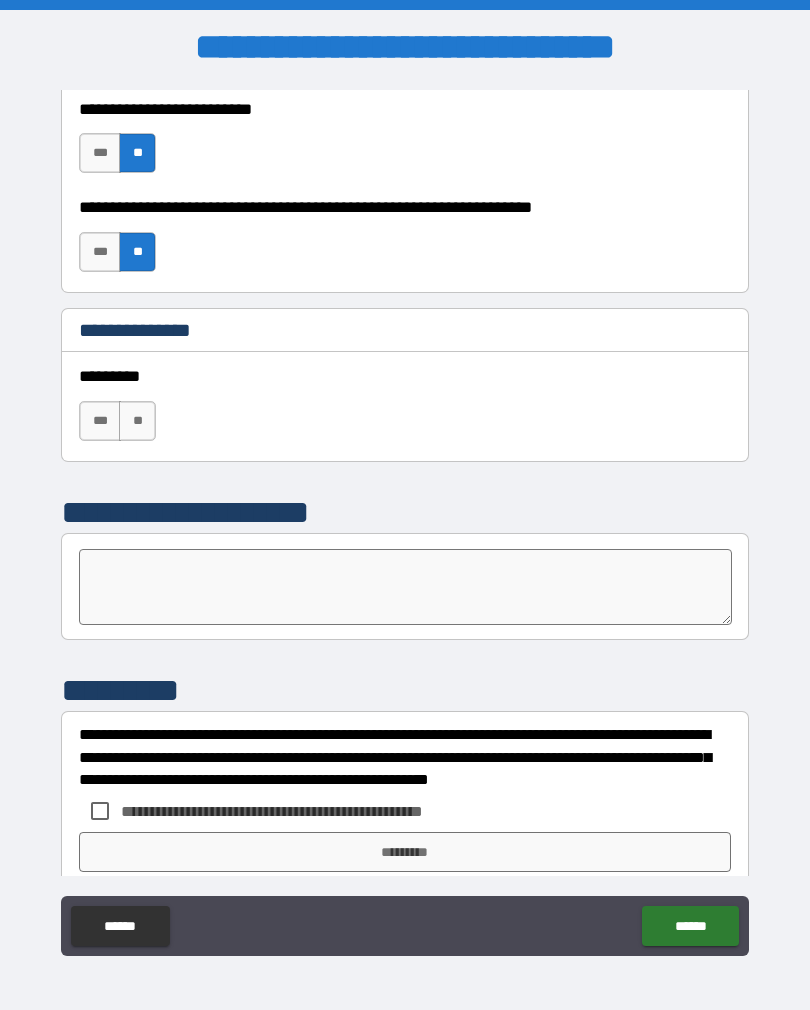 scroll, scrollTop: 2677, scrollLeft: 0, axis: vertical 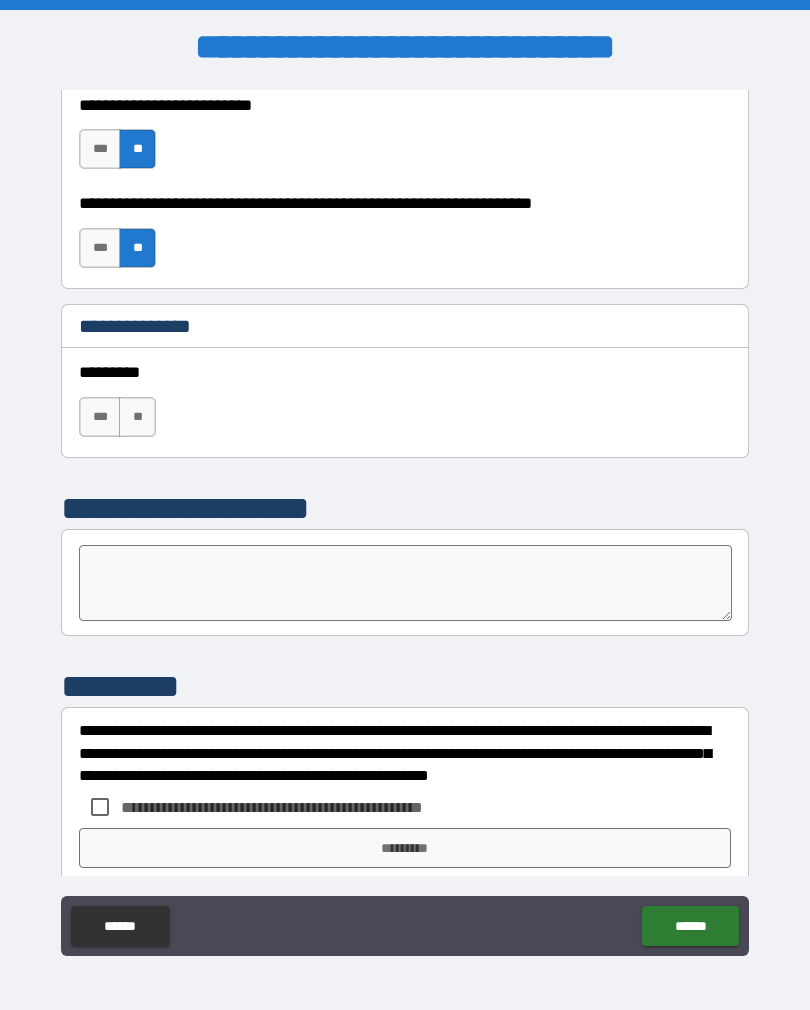 click on "**" at bounding box center [137, 417] 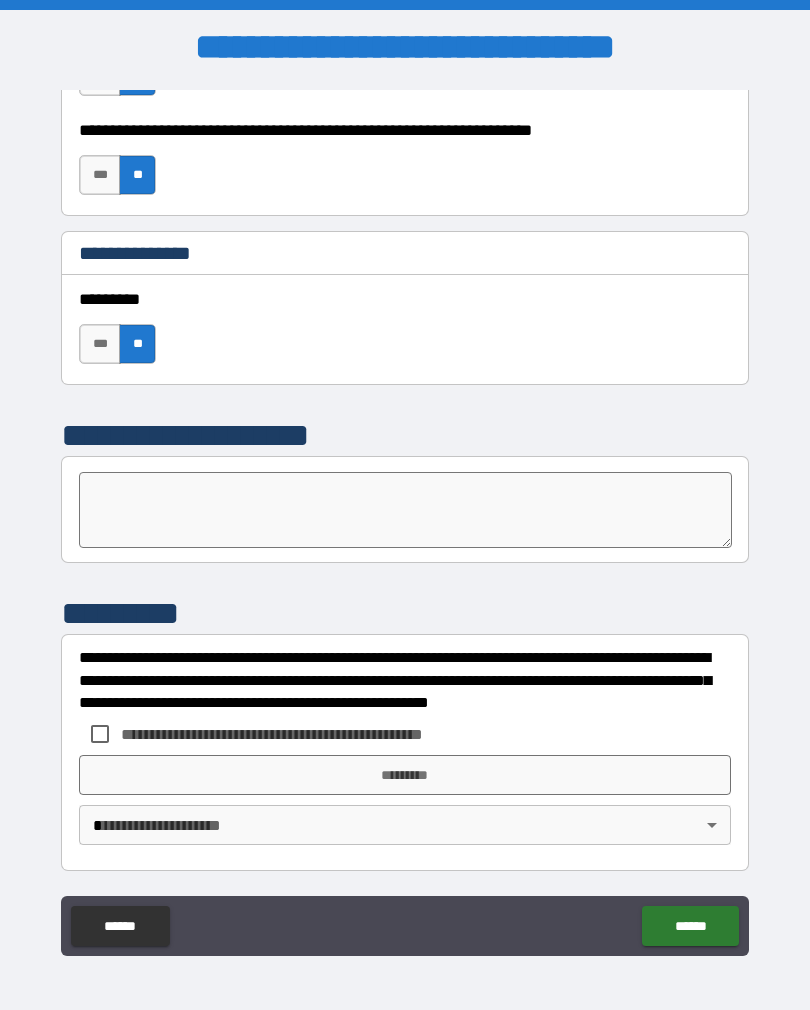 scroll, scrollTop: 2750, scrollLeft: 0, axis: vertical 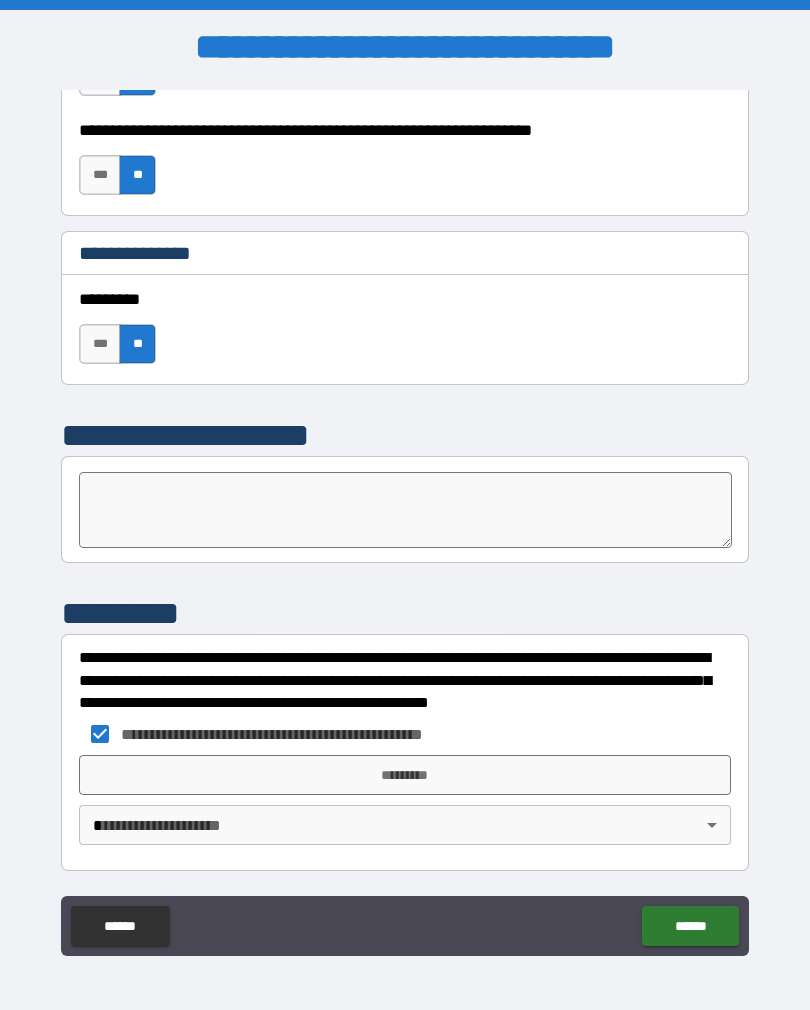 click on "*********" at bounding box center [405, 775] 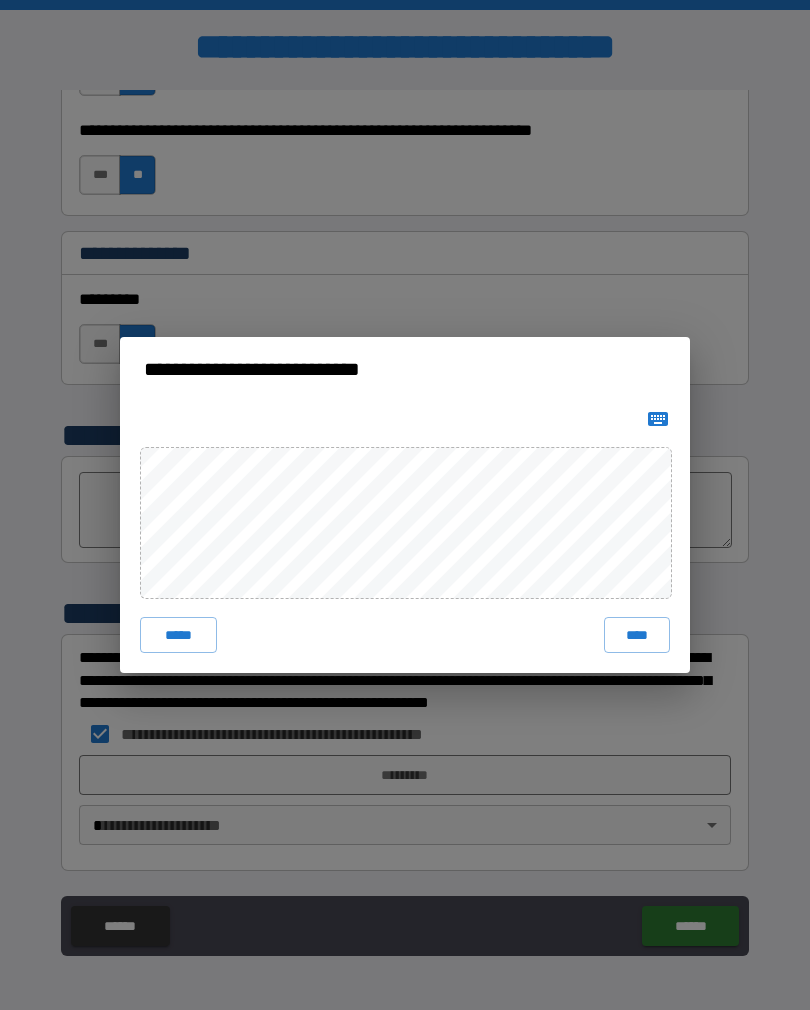 click on "**********" at bounding box center [405, 505] 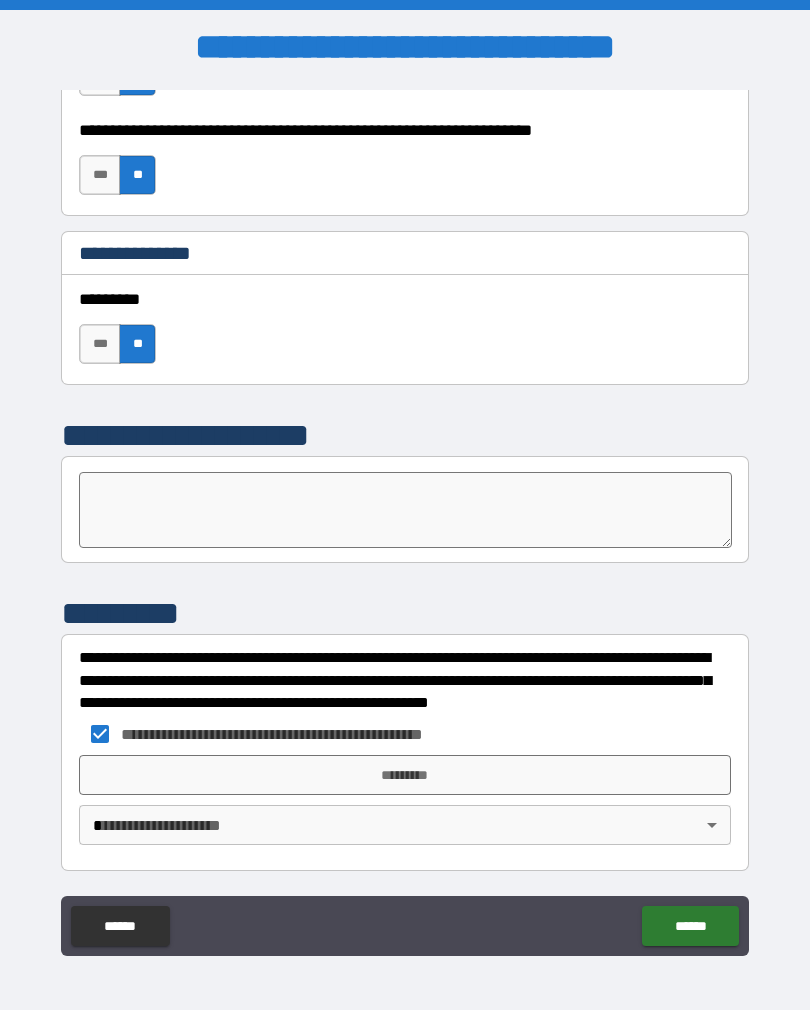click on "**********" at bounding box center [405, 520] 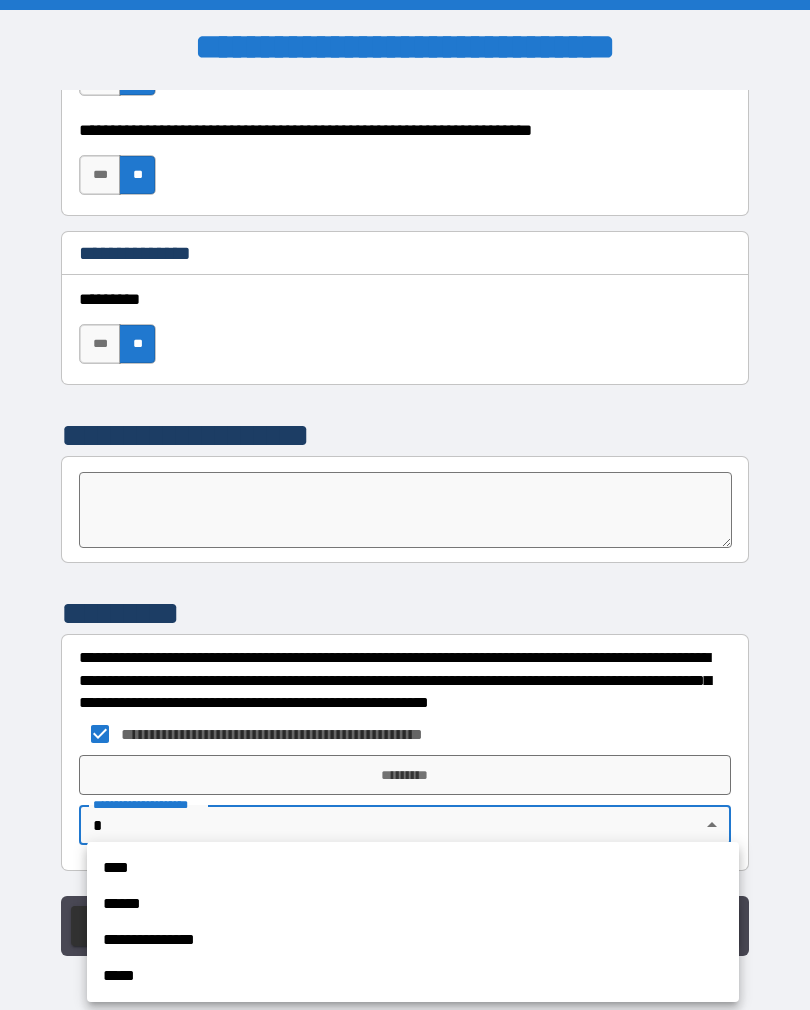 click on "****" at bounding box center [413, 868] 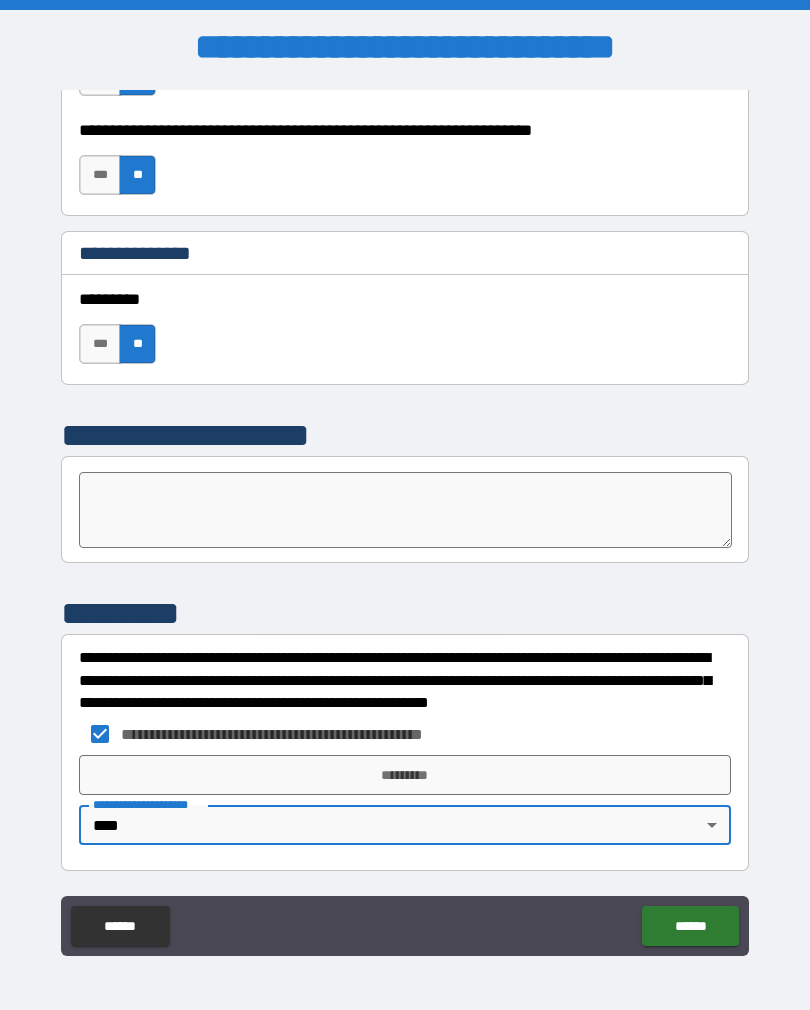 click on "*********" at bounding box center [405, 775] 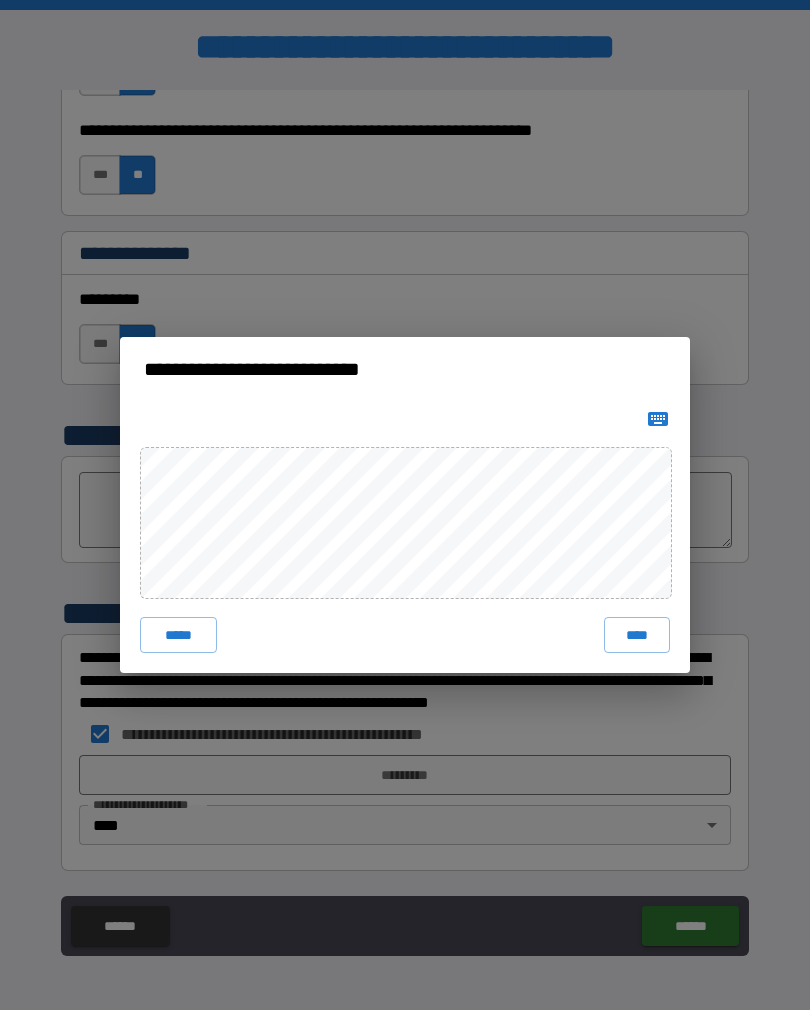 click on "****" at bounding box center [637, 635] 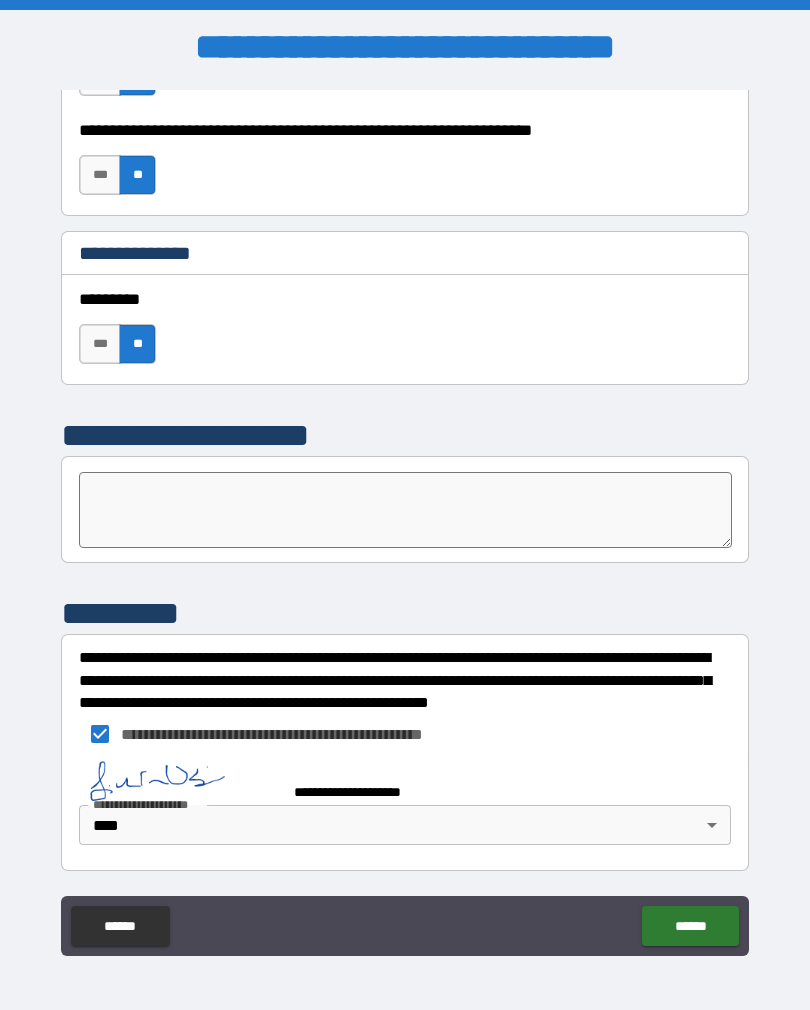 scroll, scrollTop: 2740, scrollLeft: 0, axis: vertical 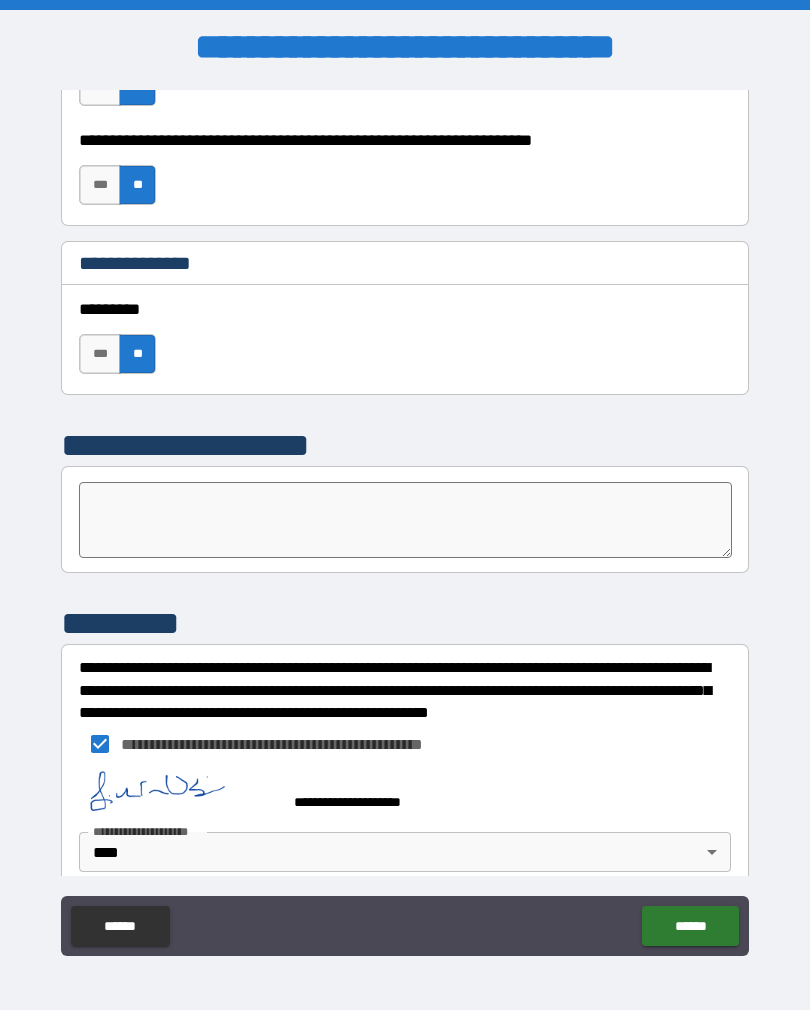 click on "******" at bounding box center (690, 926) 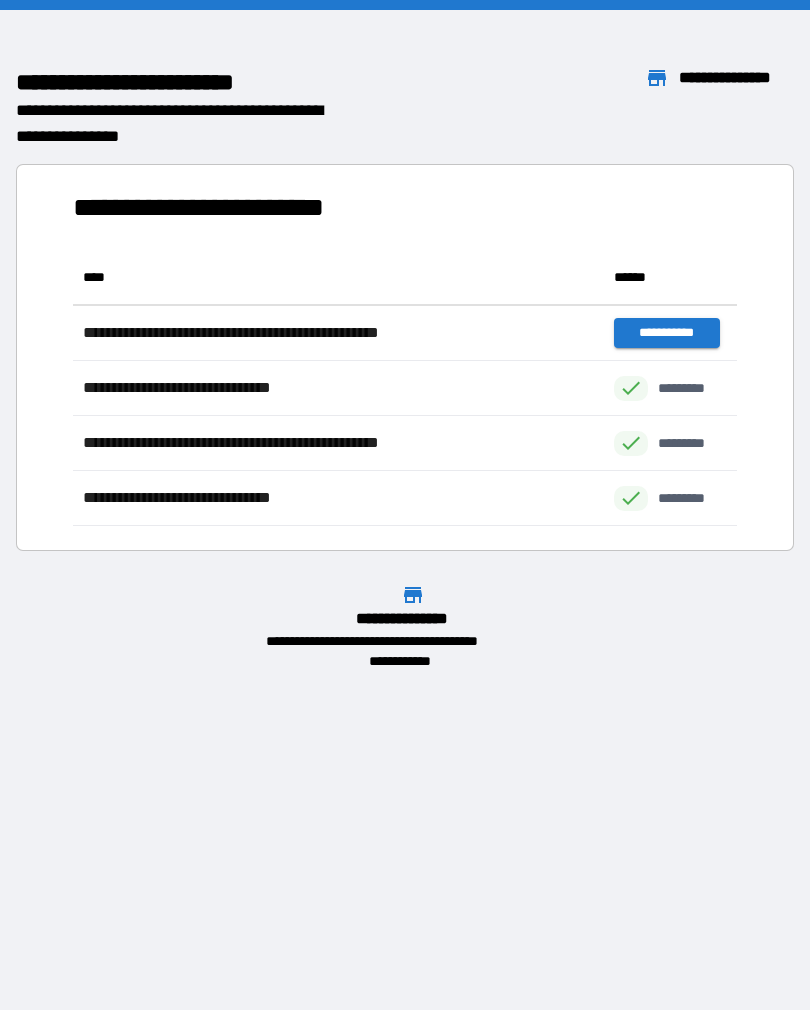 scroll, scrollTop: 1, scrollLeft: 1, axis: both 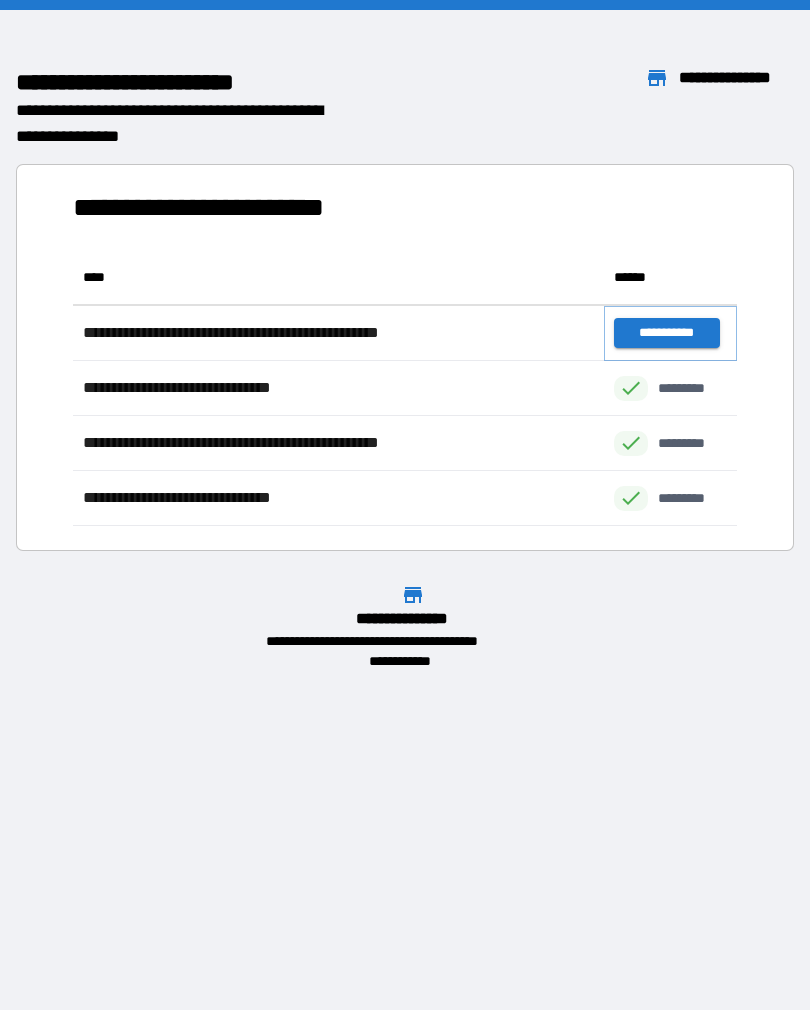 click on "**********" at bounding box center (666, 333) 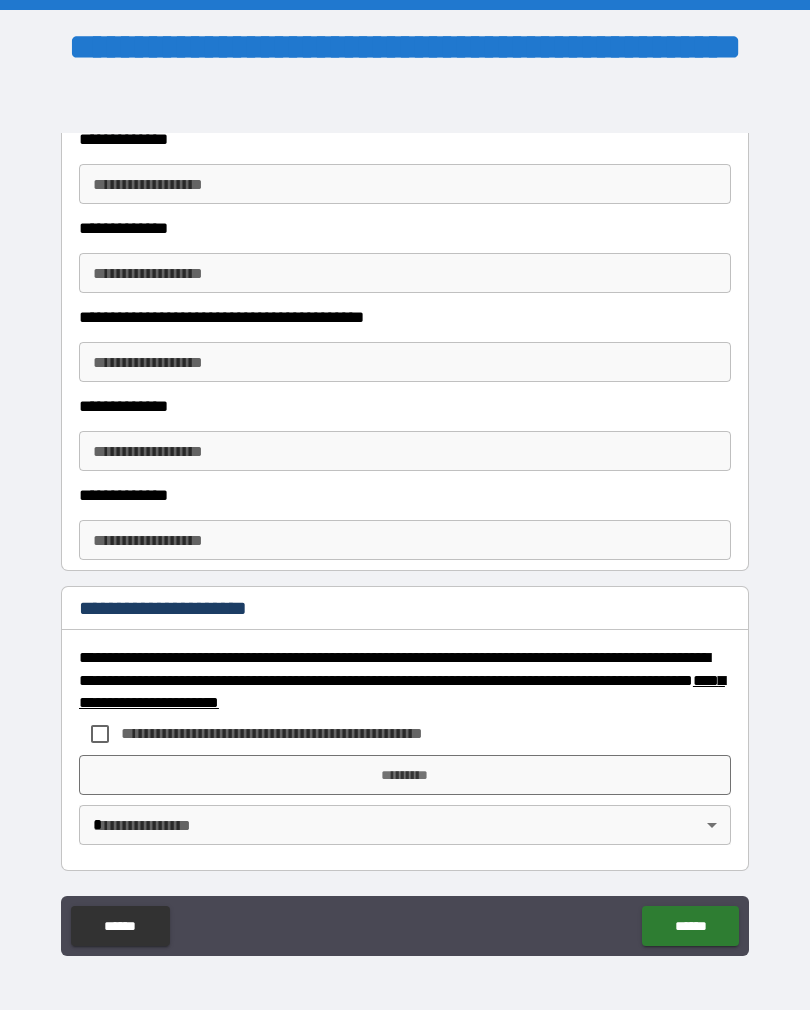 scroll, scrollTop: 1020, scrollLeft: 0, axis: vertical 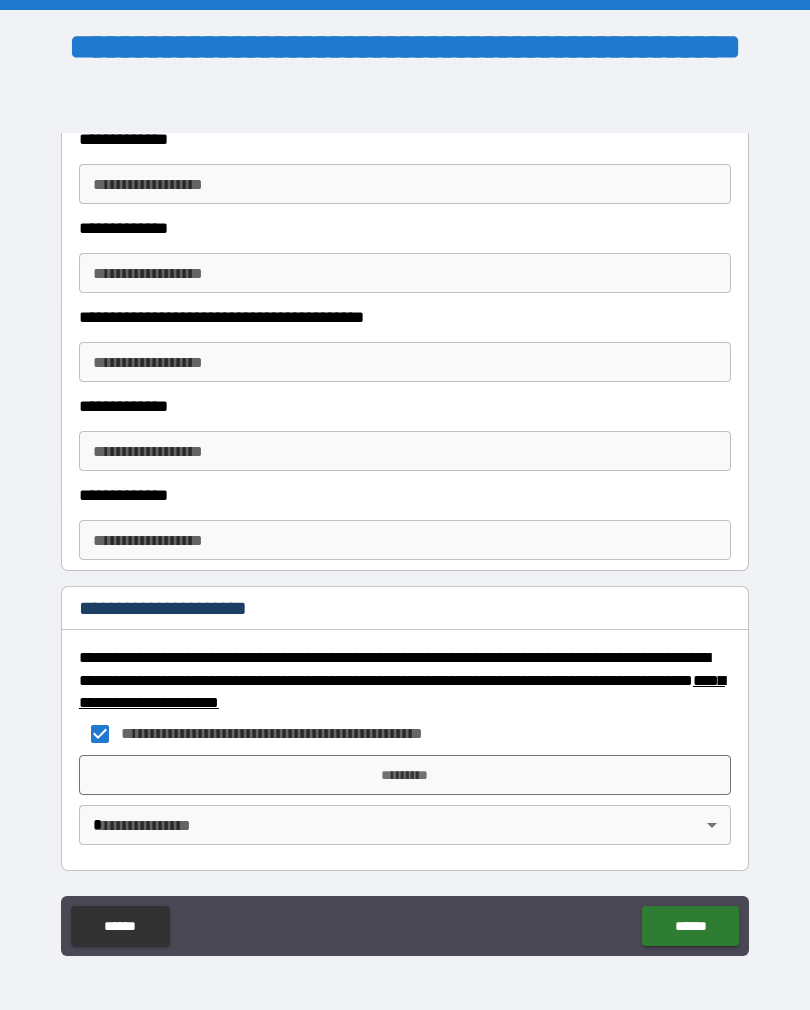 click on "**********" at bounding box center [405, 520] 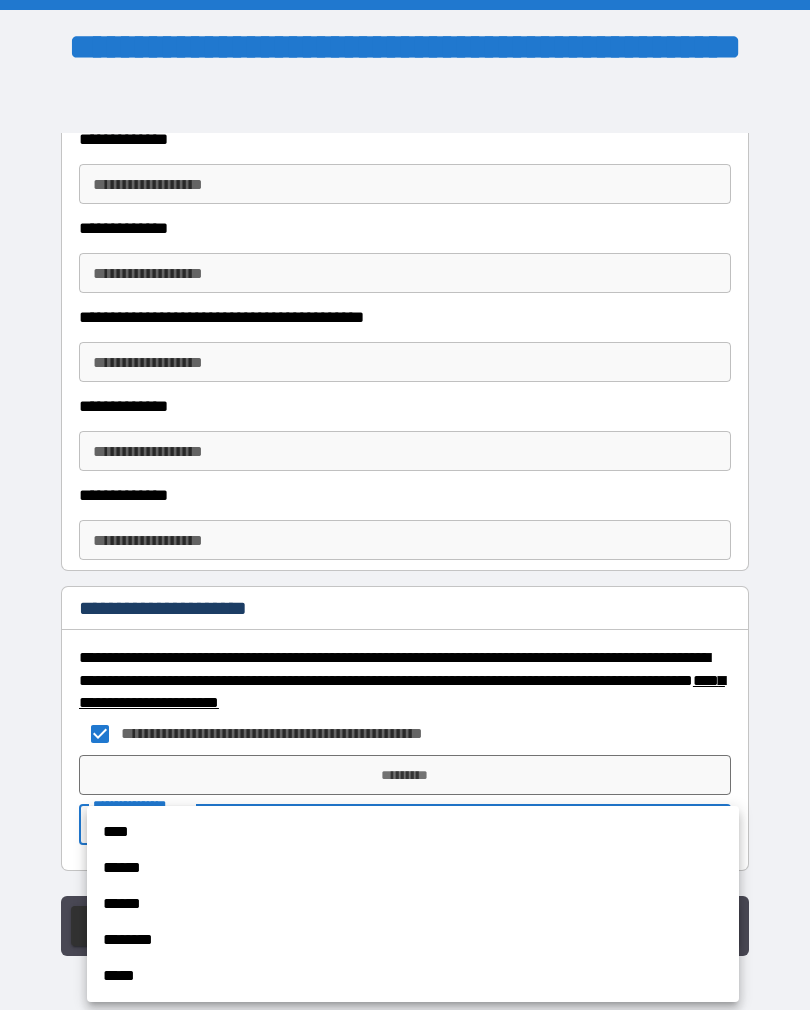 click on "****" at bounding box center (413, 832) 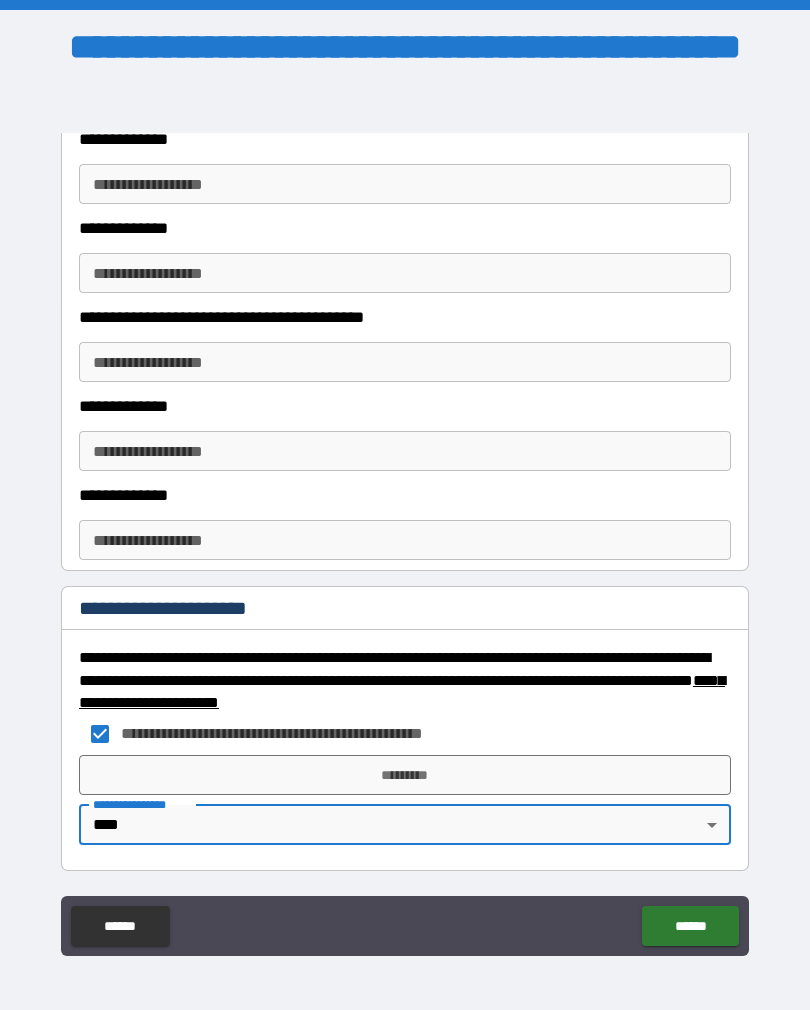 click on "*********" at bounding box center [405, 775] 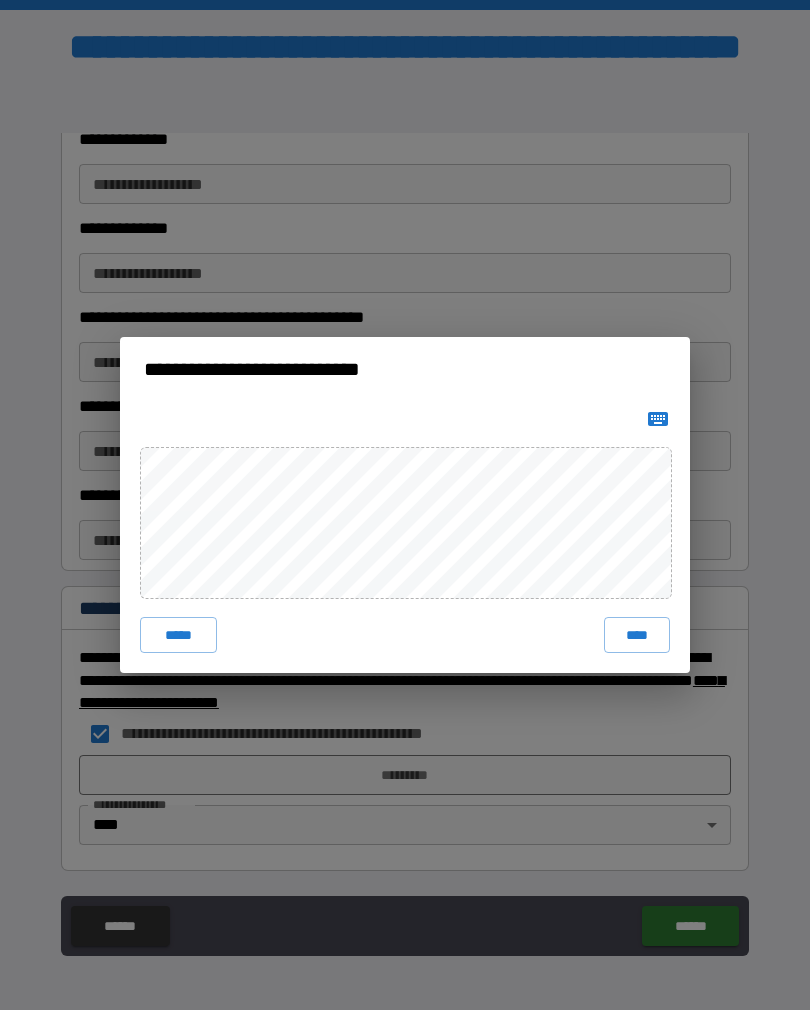 click on "****" at bounding box center [637, 635] 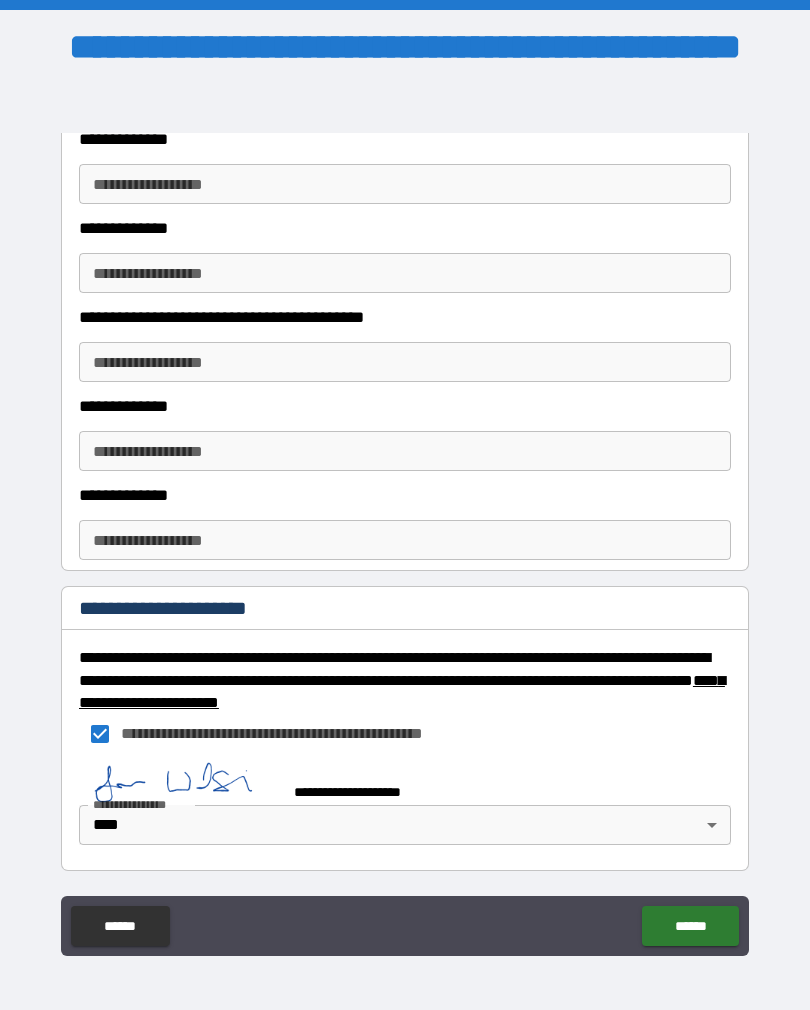 scroll, scrollTop: 1010, scrollLeft: 0, axis: vertical 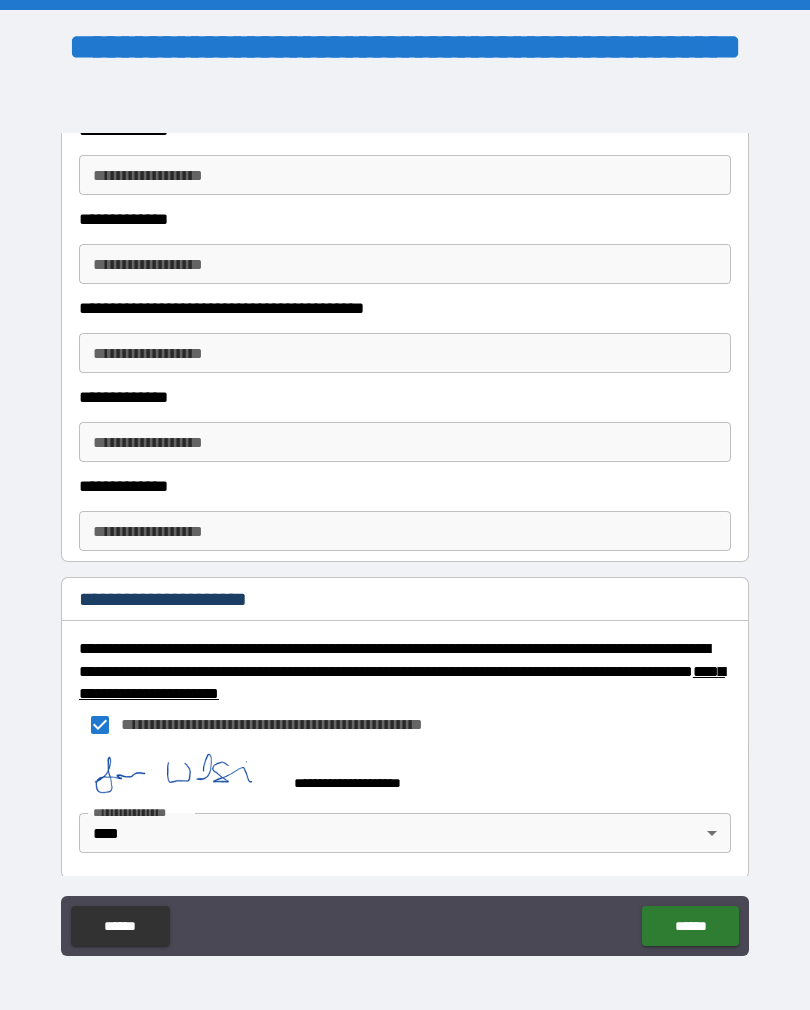 click on "******" at bounding box center (690, 926) 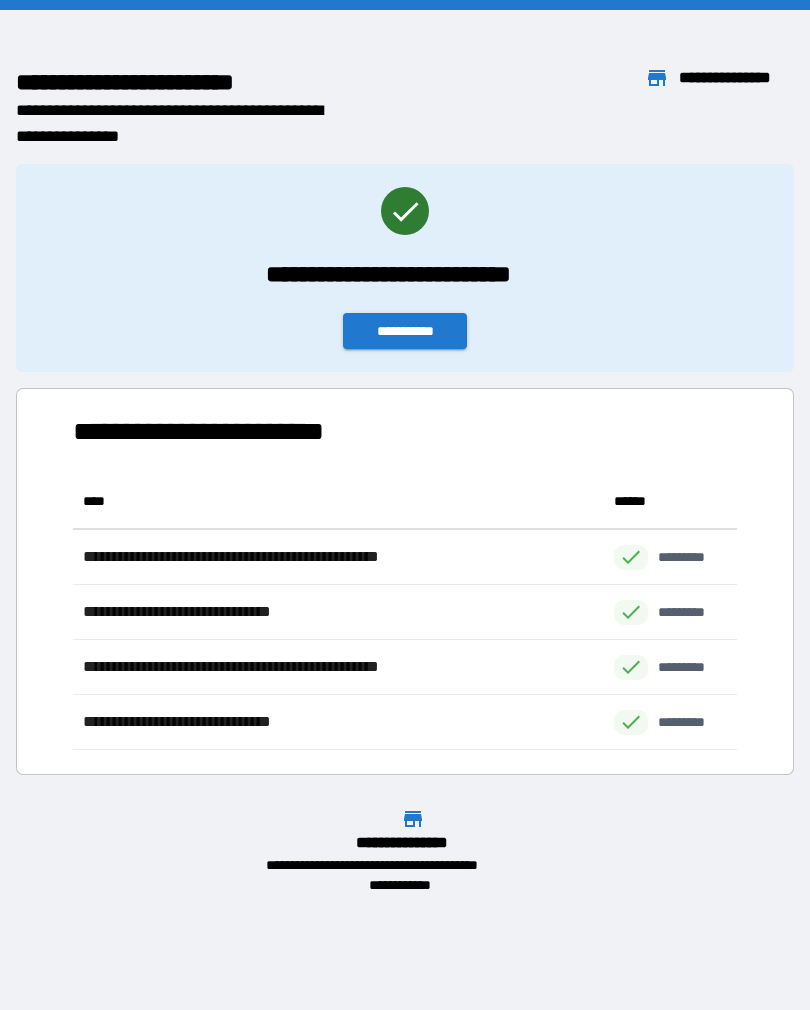 scroll, scrollTop: 1, scrollLeft: 1, axis: both 